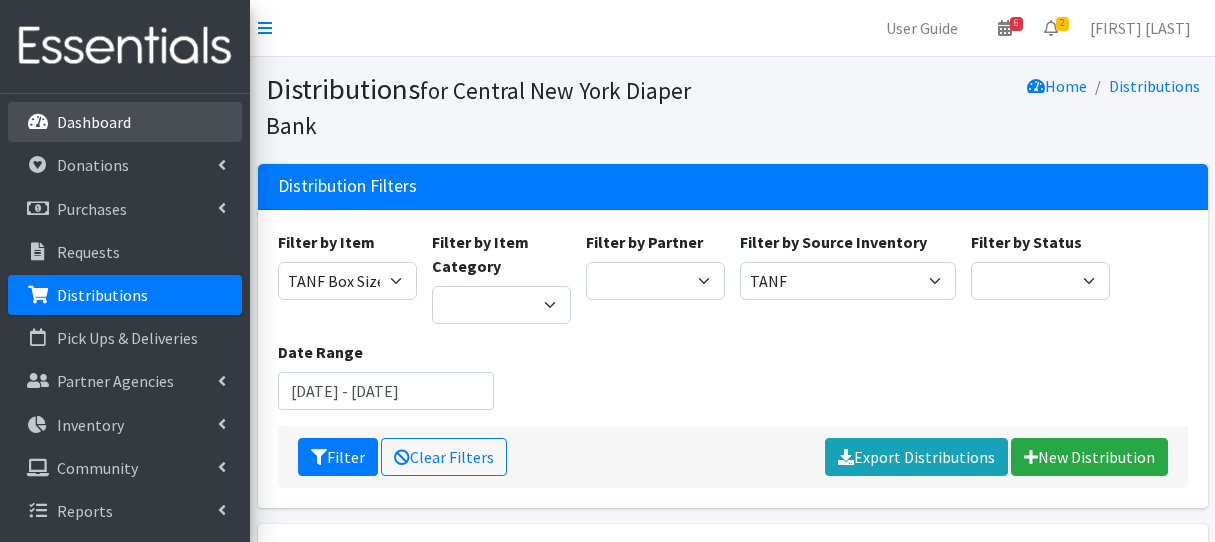 scroll, scrollTop: 1607, scrollLeft: 0, axis: vertical 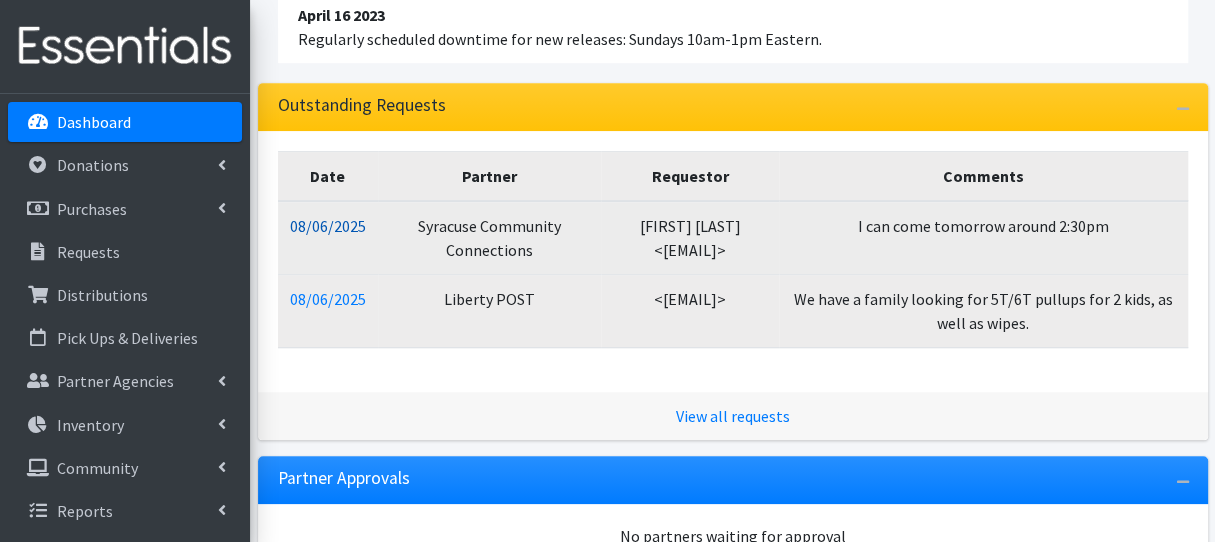 click on "08/06/2025" at bounding box center (328, 226) 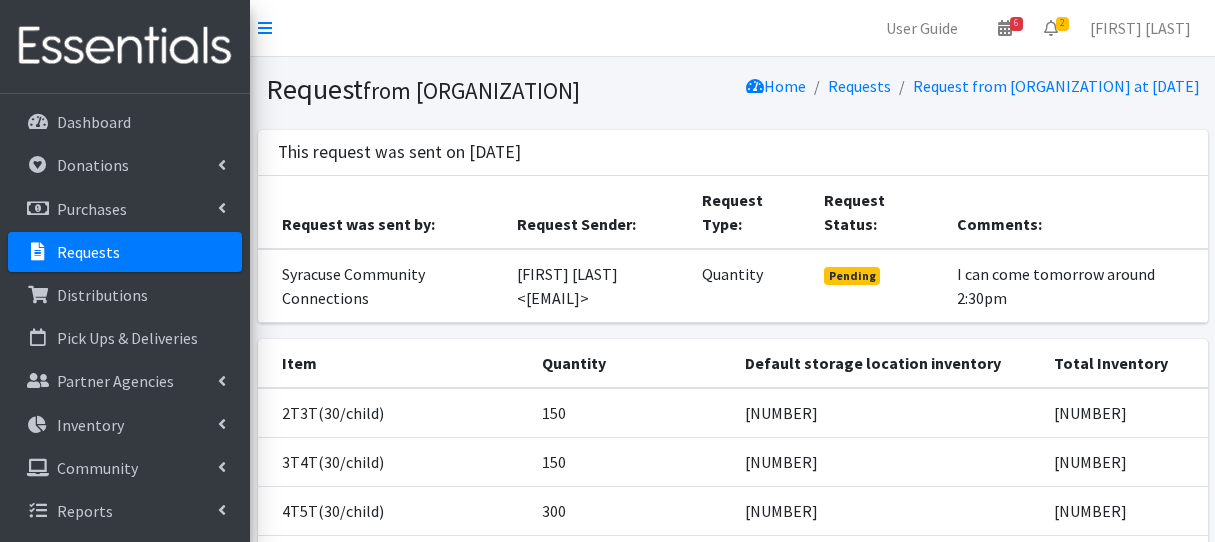 scroll, scrollTop: 0, scrollLeft: 0, axis: both 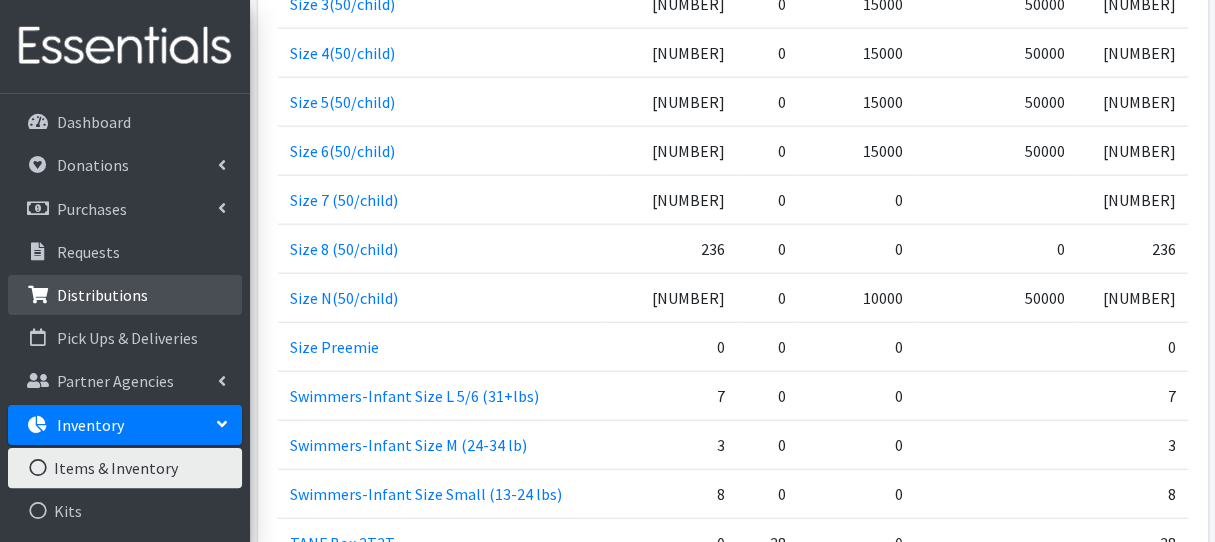 click on "Distributions" at bounding box center (125, 295) 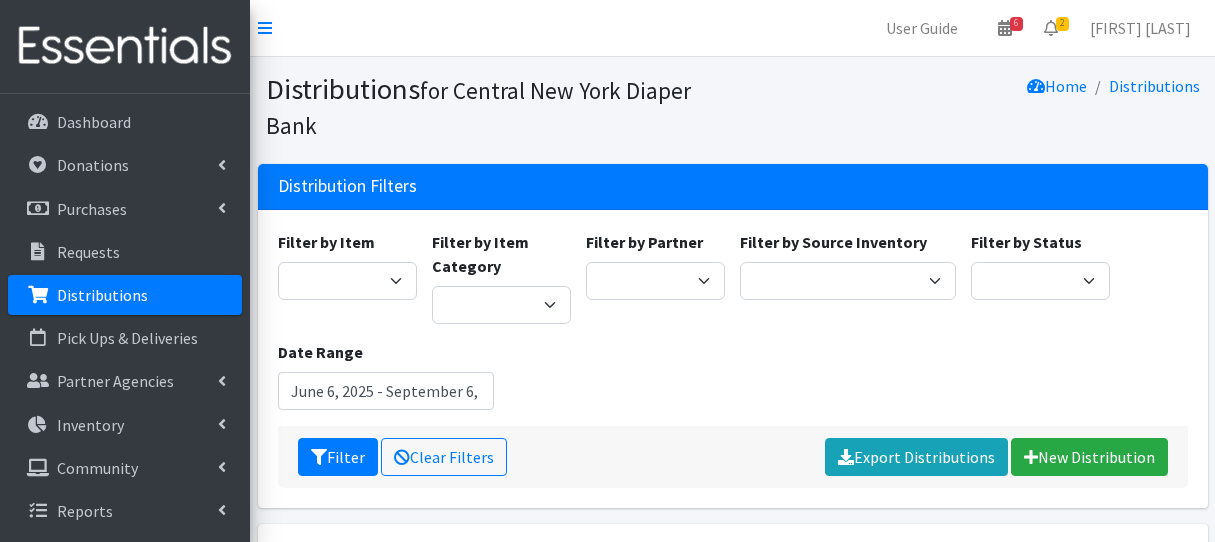 scroll, scrollTop: 0, scrollLeft: 0, axis: both 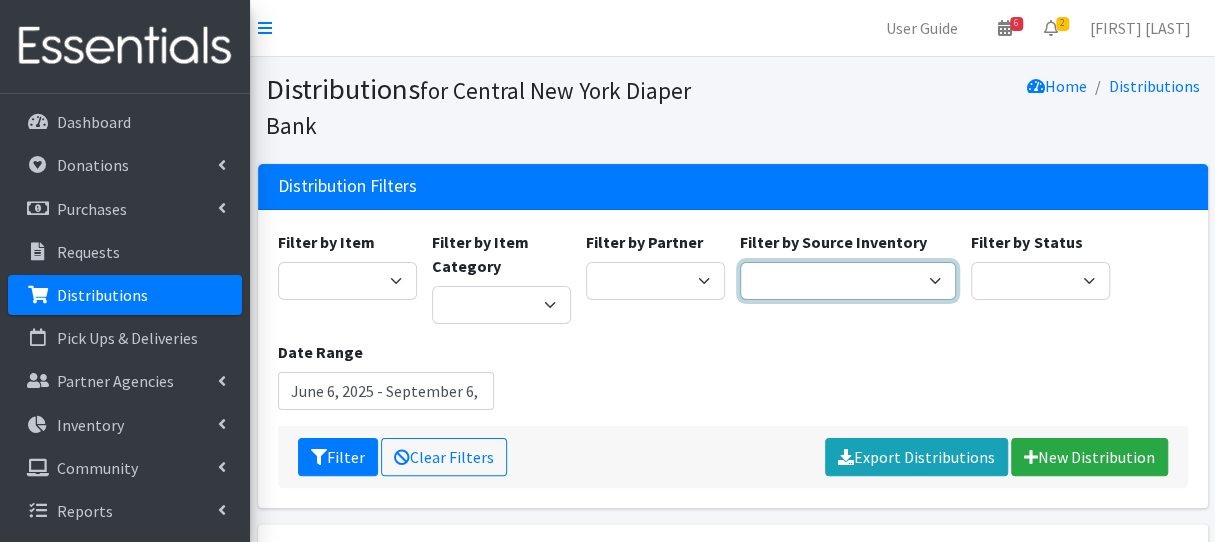 click on "Pioneer Warehouse
TANF" at bounding box center (848, 281) 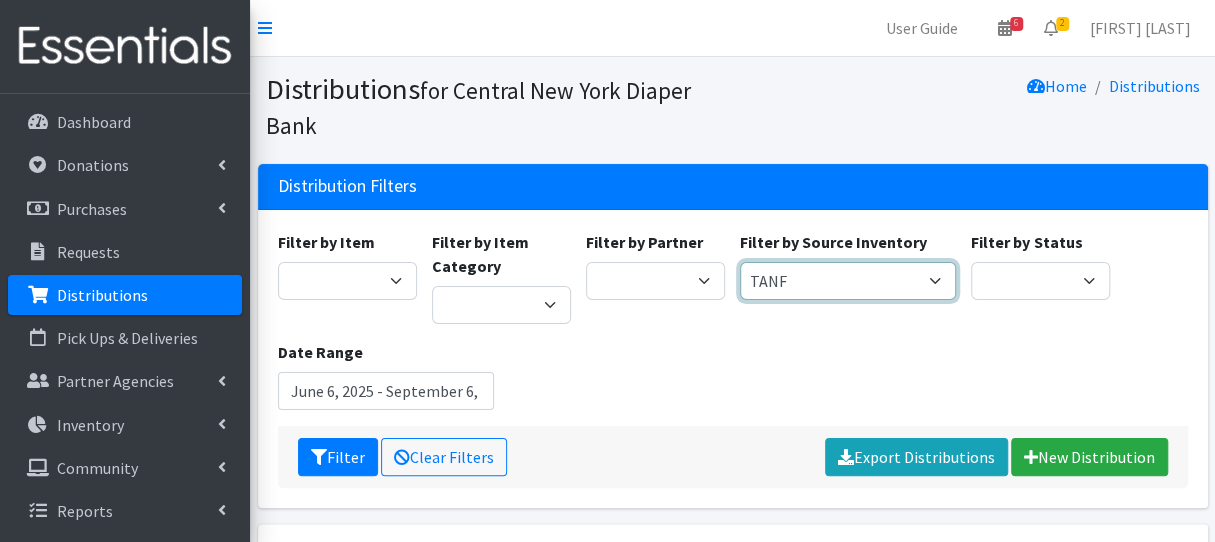 click on "Pioneer Warehouse
TANF" at bounding box center (848, 281) 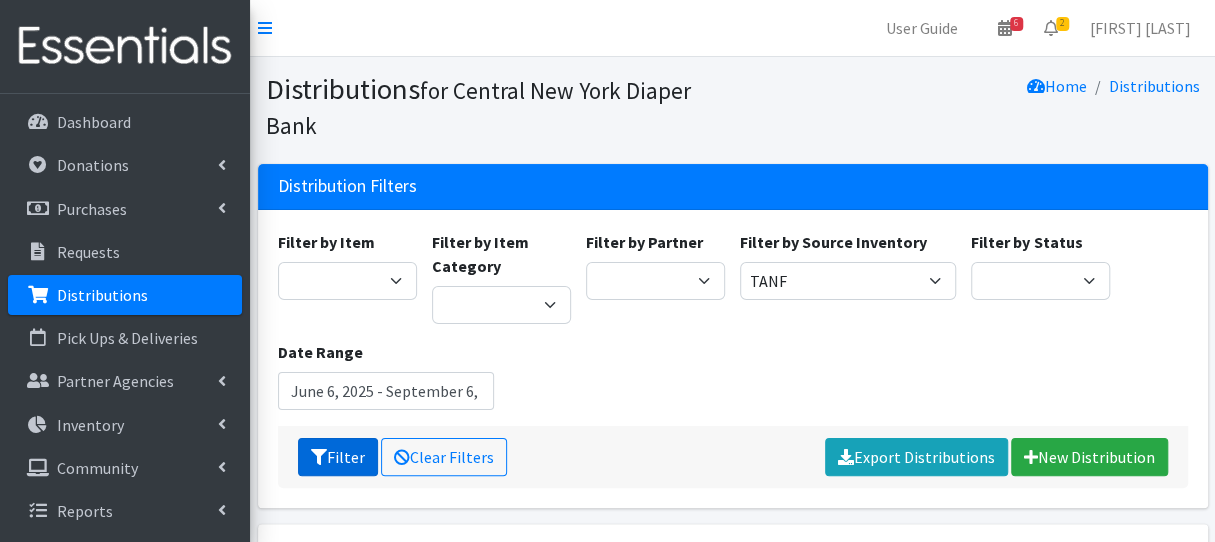 click at bounding box center (319, 457) 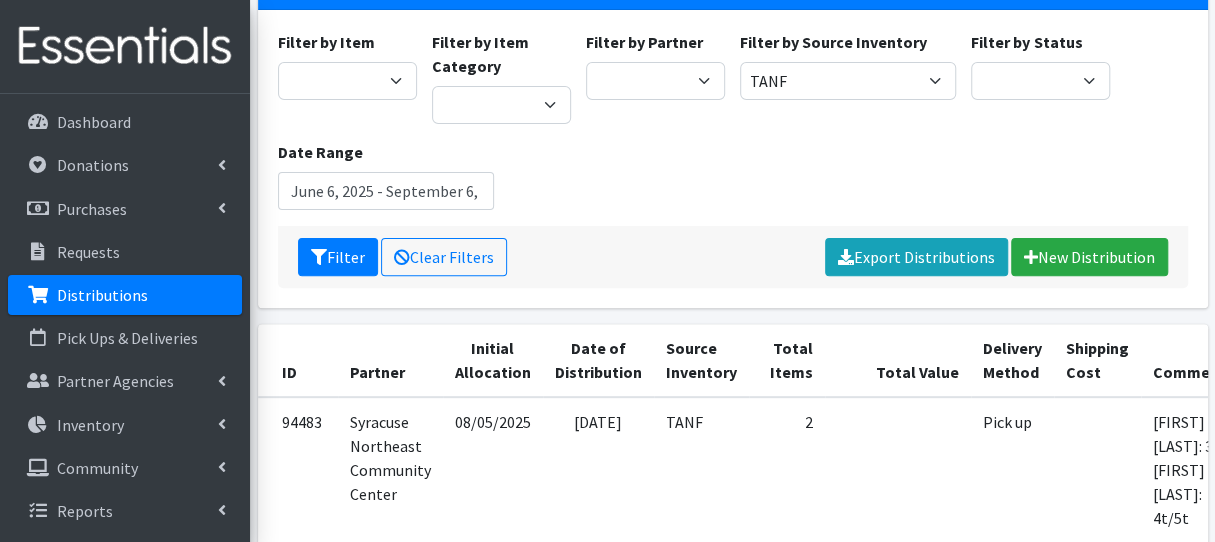 scroll, scrollTop: 600, scrollLeft: 0, axis: vertical 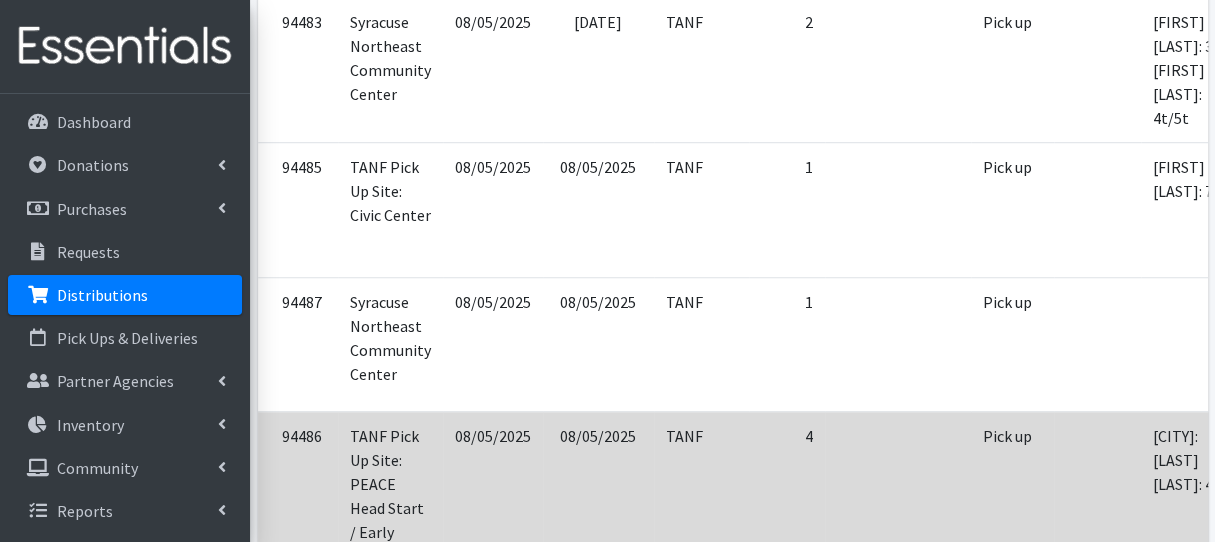 click at bounding box center (898, 507) 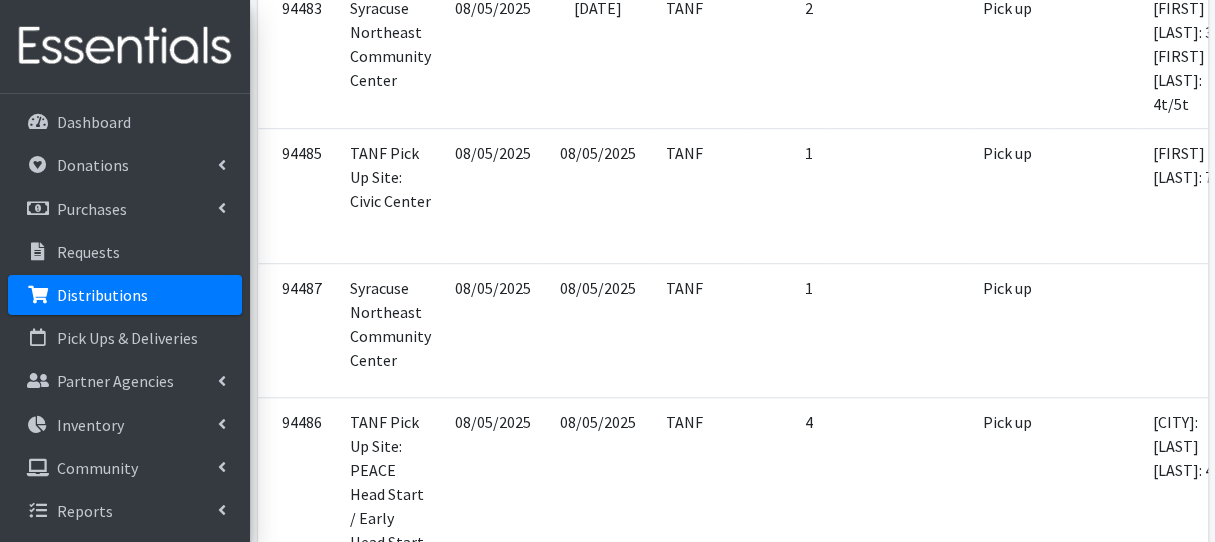 scroll, scrollTop: 1000, scrollLeft: 0, axis: vertical 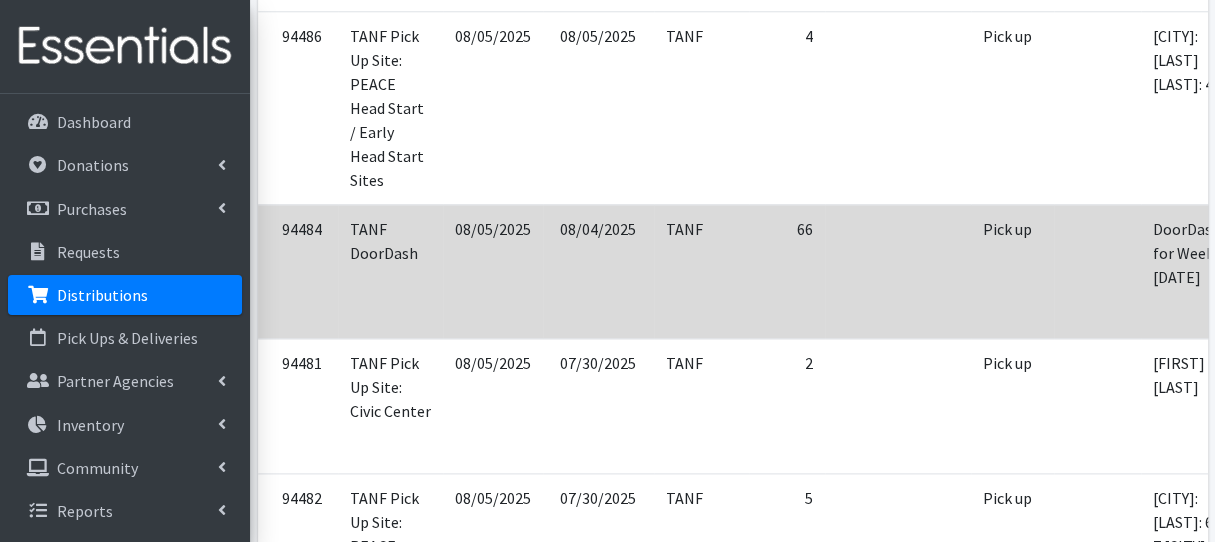 click on "08/04/2025" at bounding box center (598, 271) 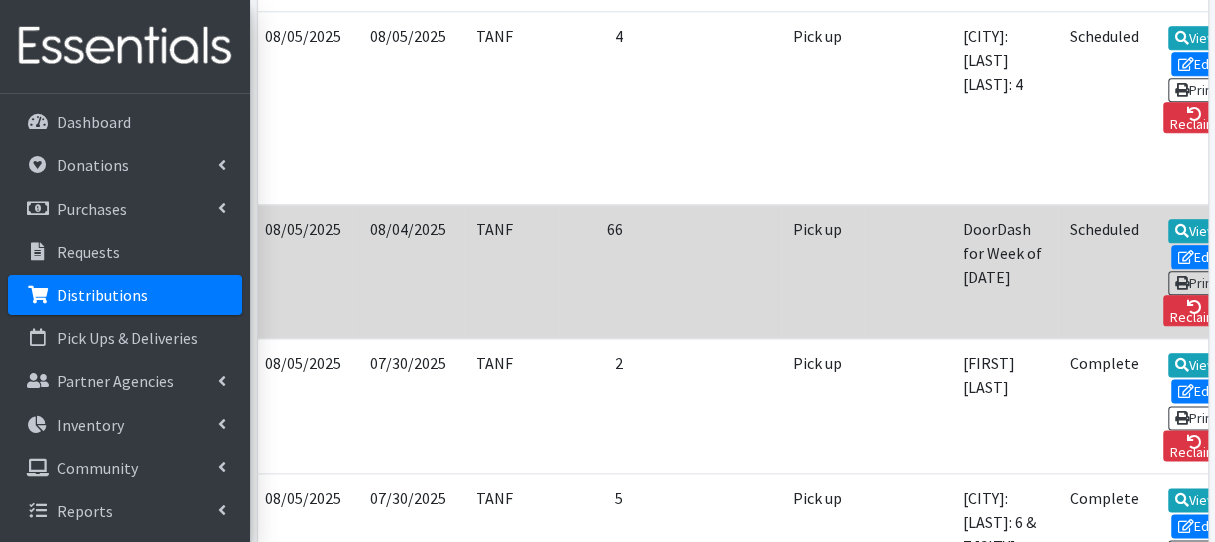 scroll, scrollTop: 0, scrollLeft: 234, axis: horizontal 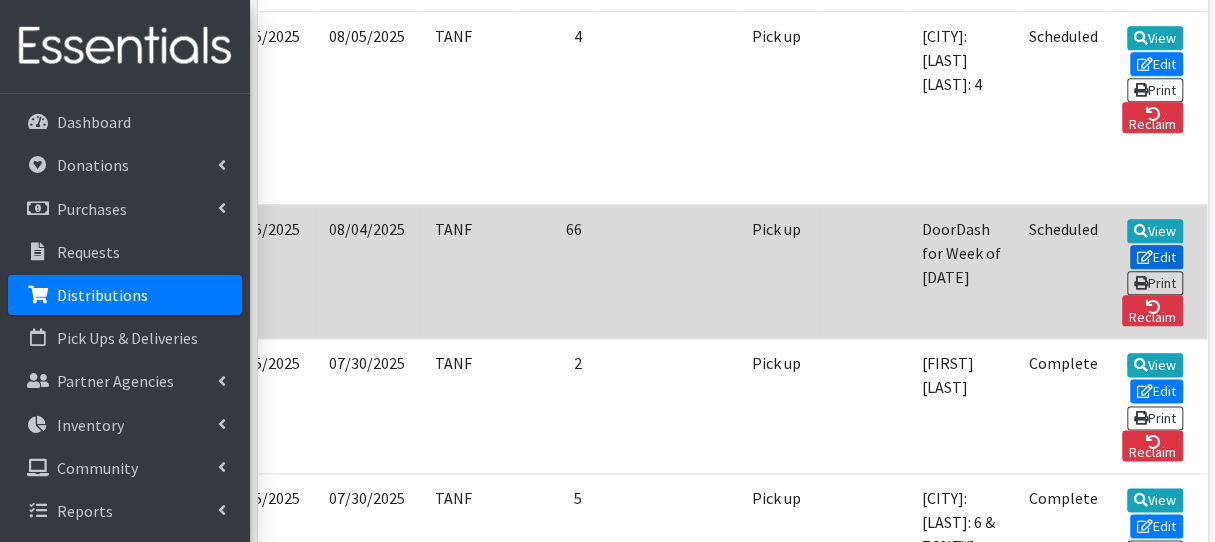 click on "Edit" at bounding box center (1157, 257) 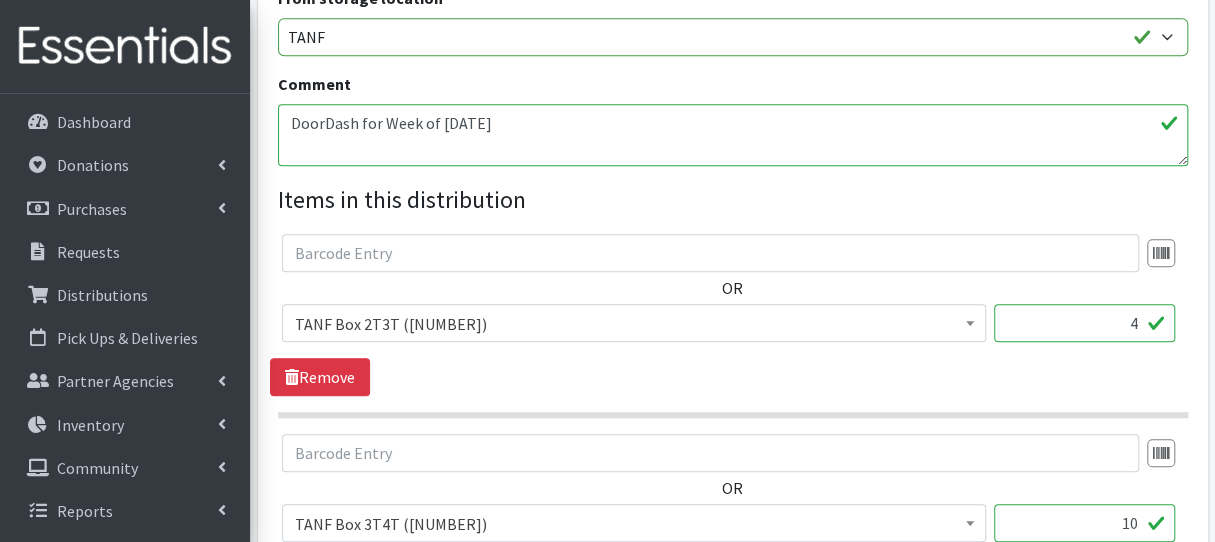 scroll, scrollTop: 800, scrollLeft: 0, axis: vertical 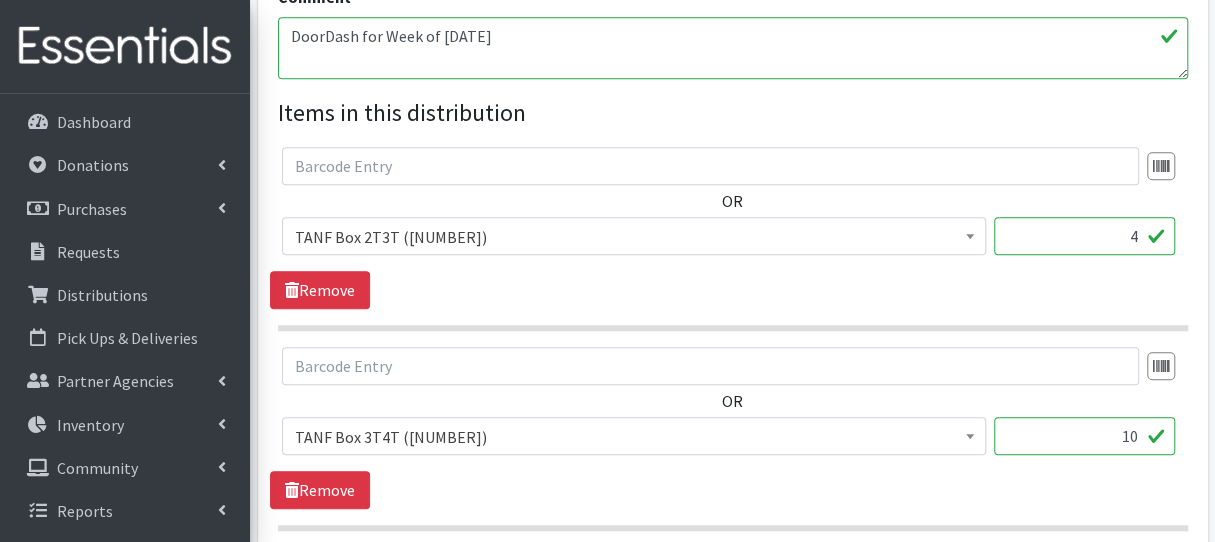 click on "4" at bounding box center (1084, 236) 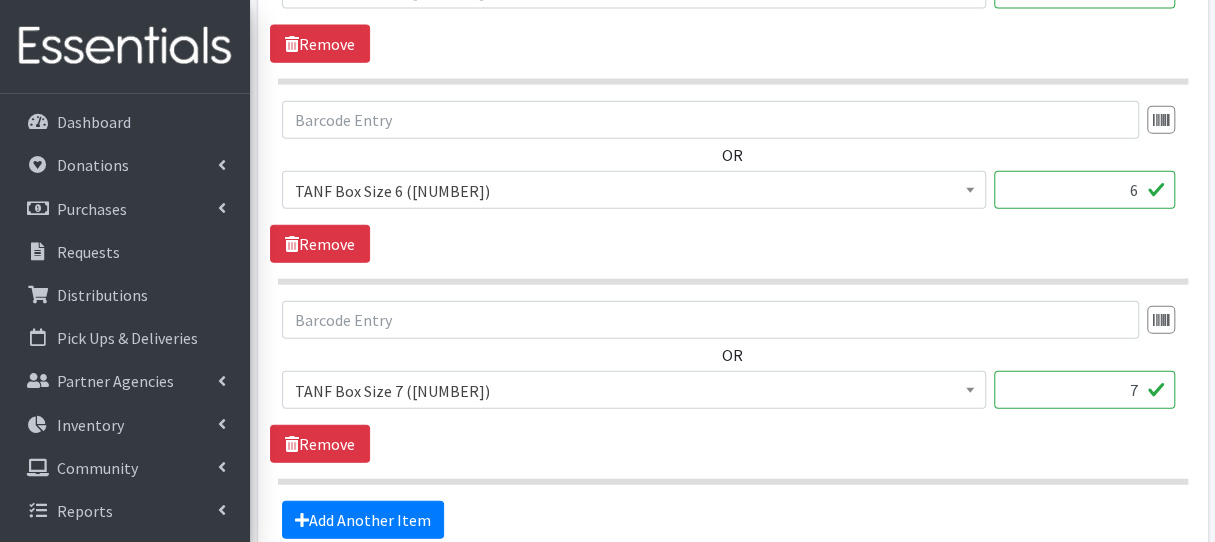 scroll, scrollTop: 2436, scrollLeft: 0, axis: vertical 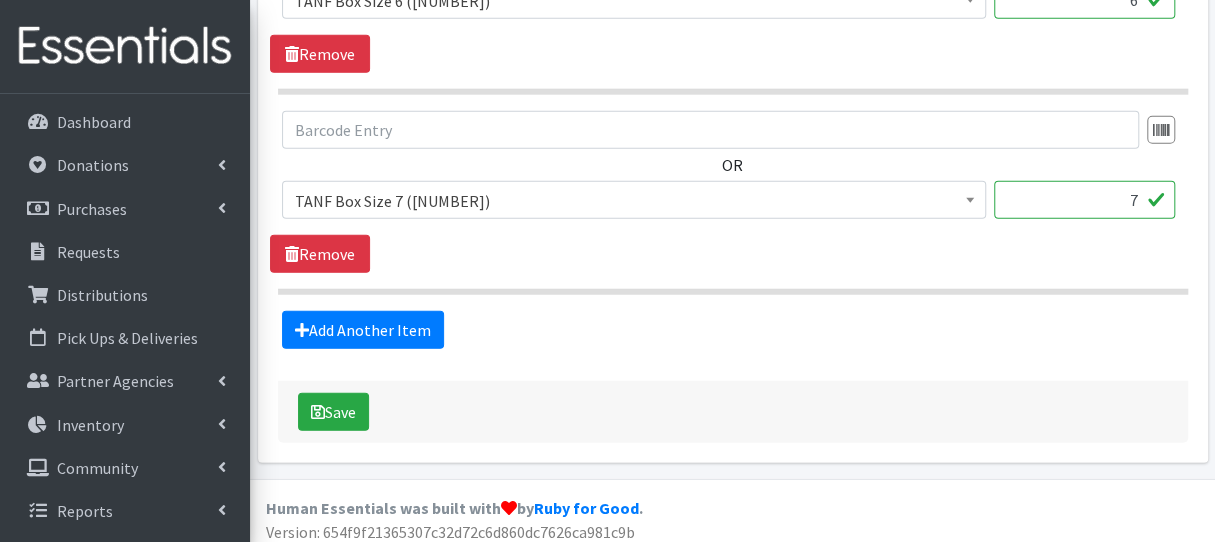 type on "3" 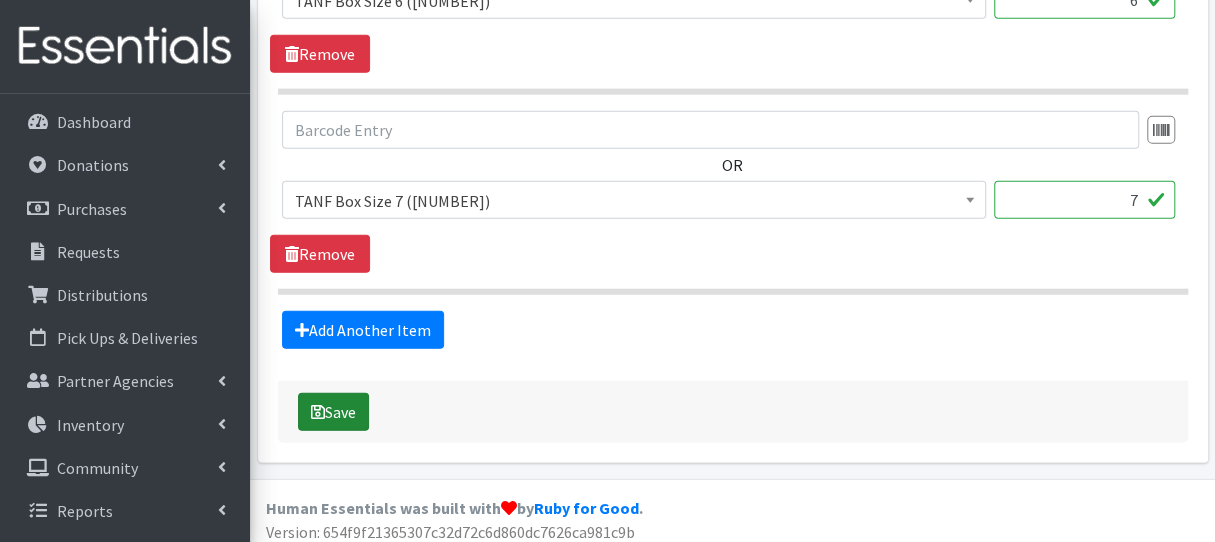 click on "Save" at bounding box center [333, 412] 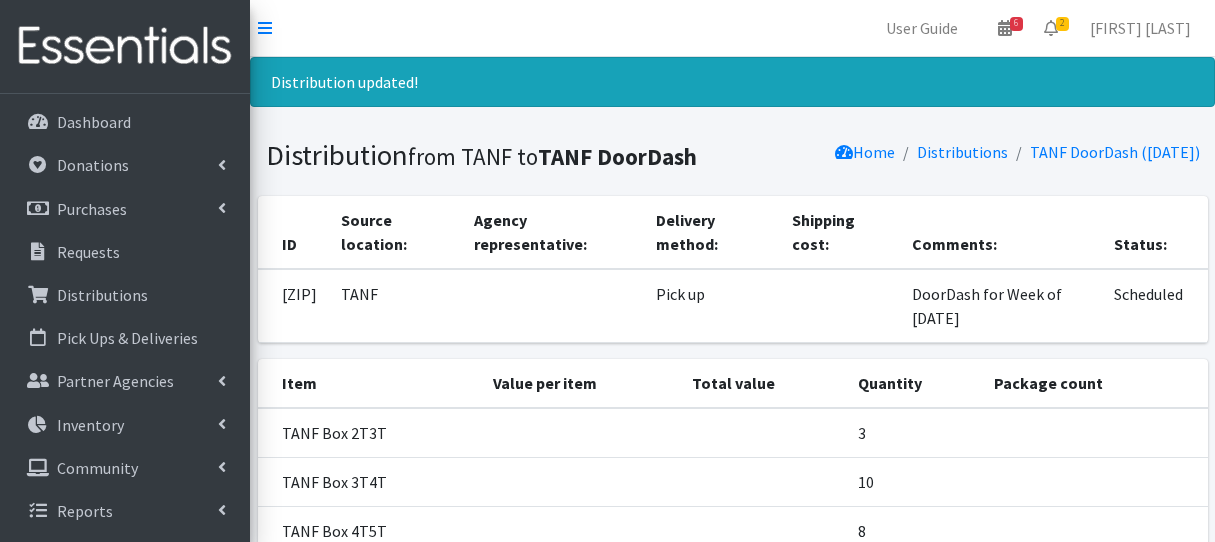 scroll, scrollTop: 0, scrollLeft: 0, axis: both 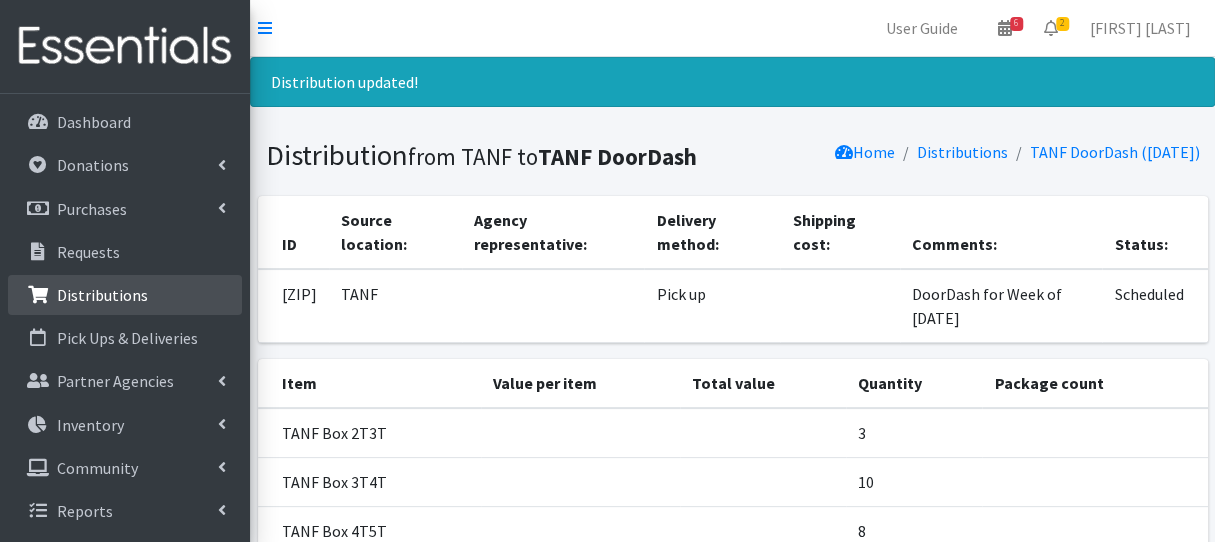 click at bounding box center [38, 295] 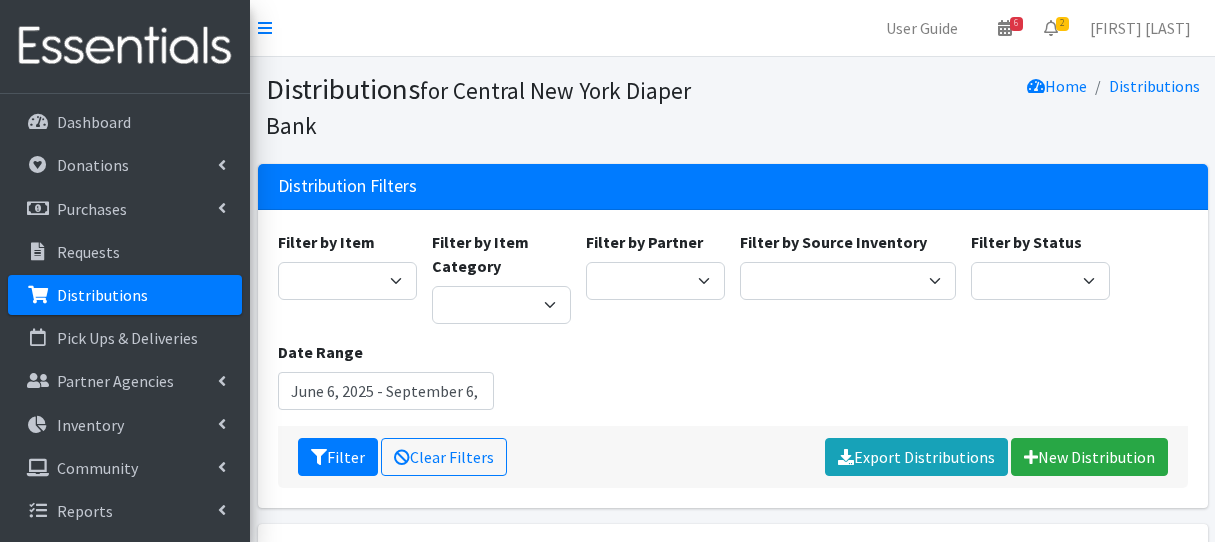 scroll, scrollTop: 0, scrollLeft: 0, axis: both 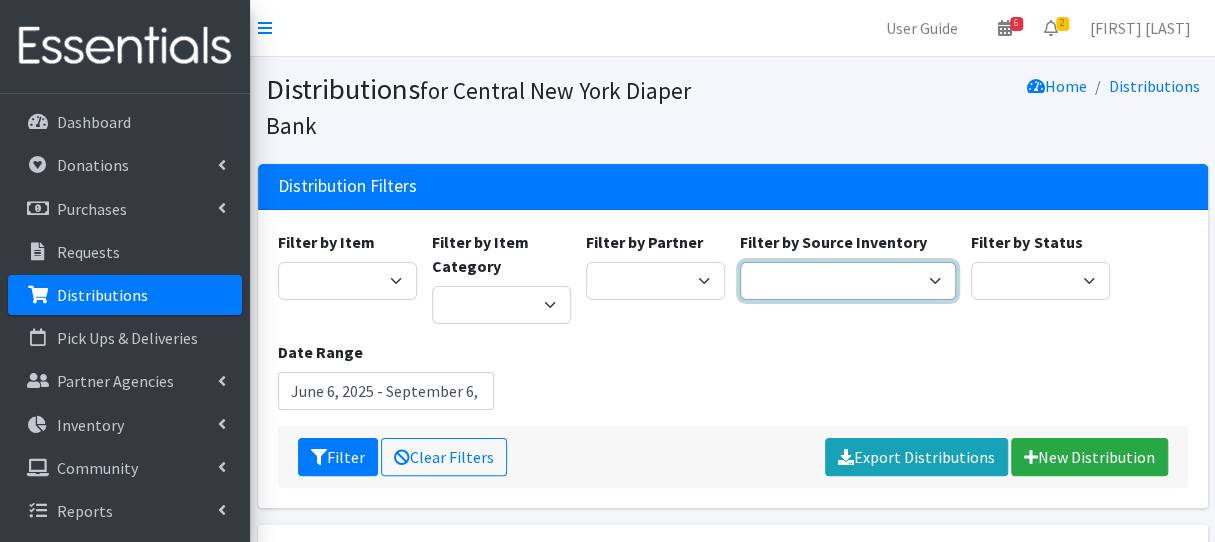 drag, startPoint x: 840, startPoint y: 273, endPoint x: 838, endPoint y: 288, distance: 15.132746 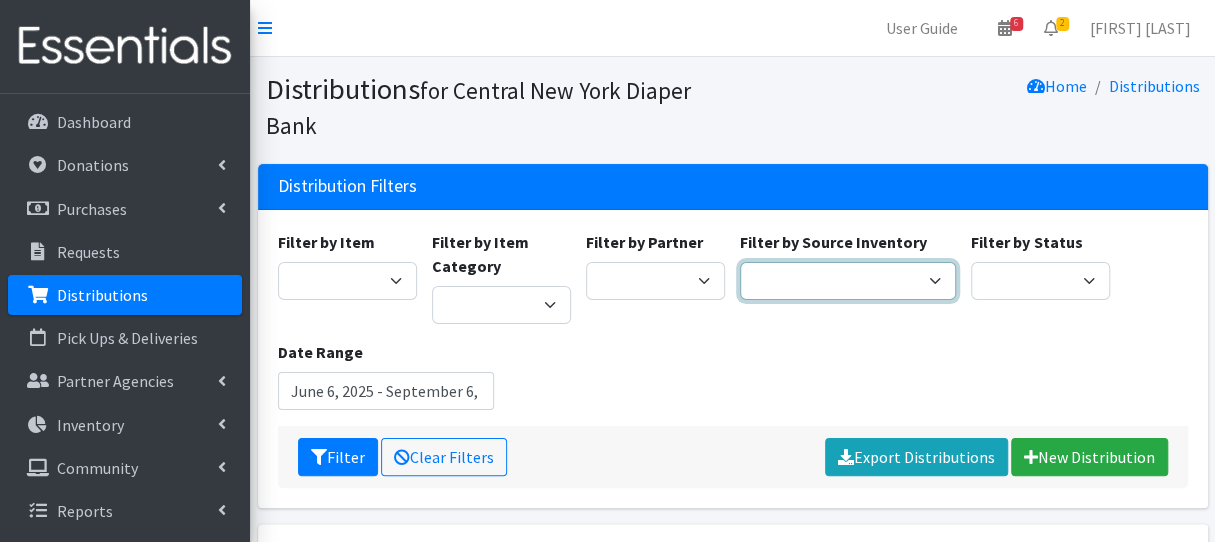 select on "470" 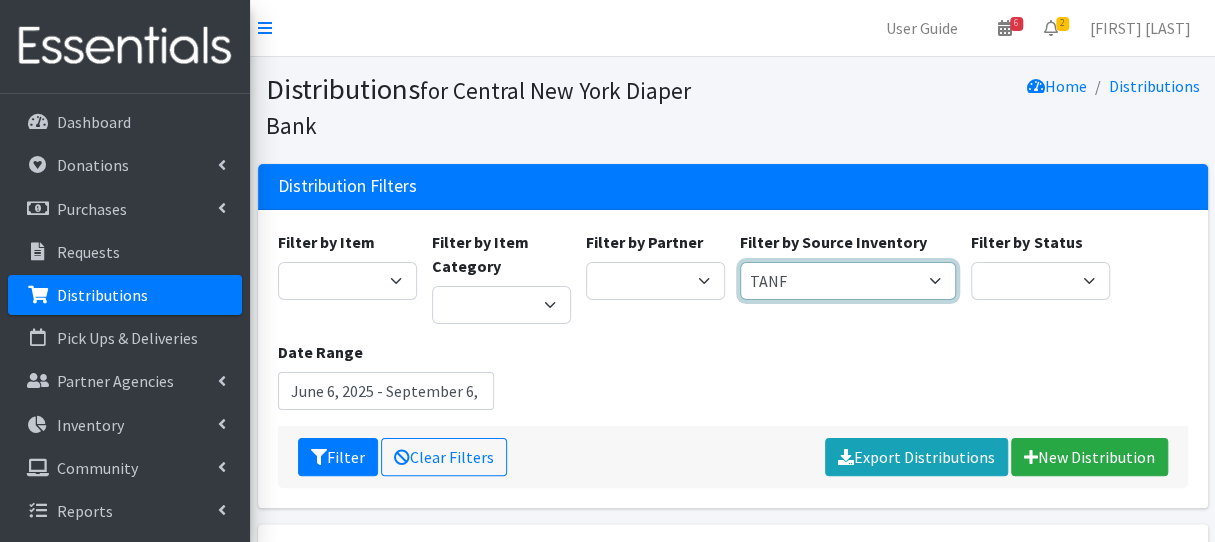 click on "Pioneer Warehouse
TANF" at bounding box center [848, 281] 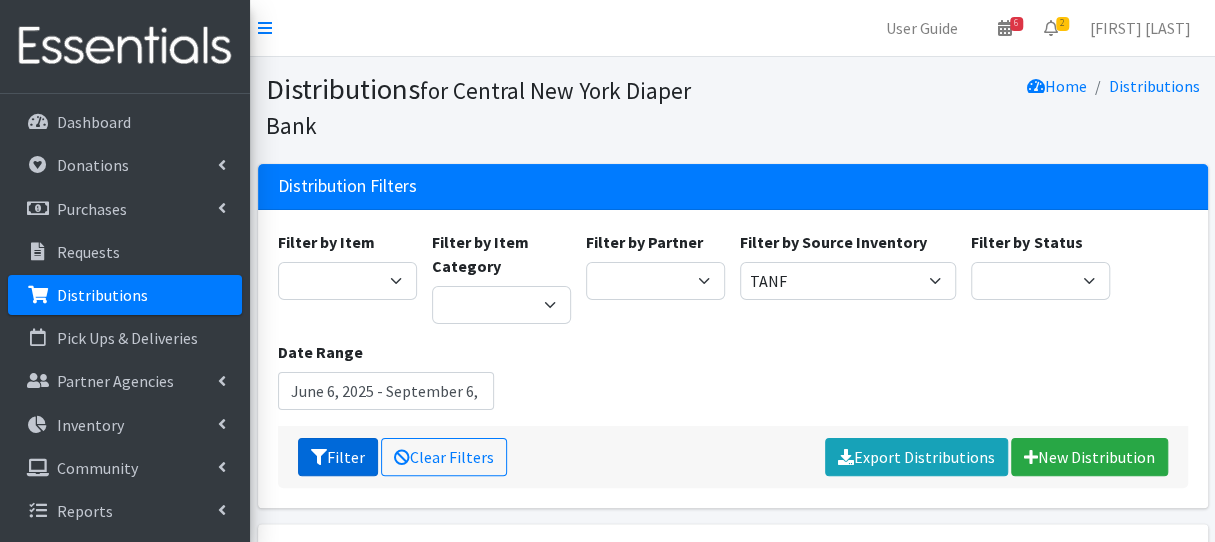 click on "Filter" at bounding box center (338, 457) 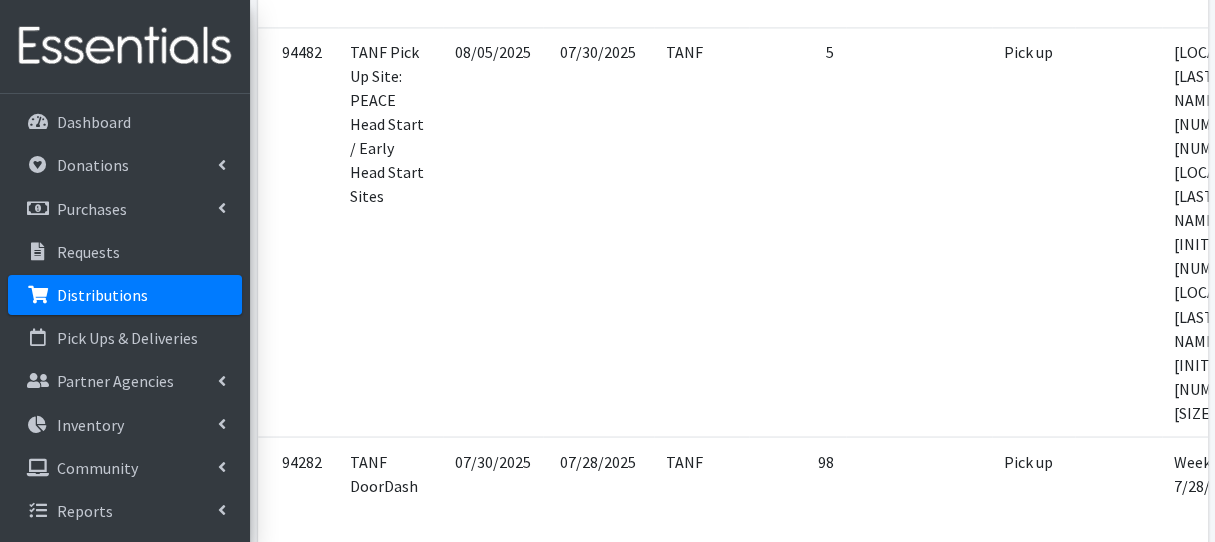 scroll, scrollTop: 1500, scrollLeft: 0, axis: vertical 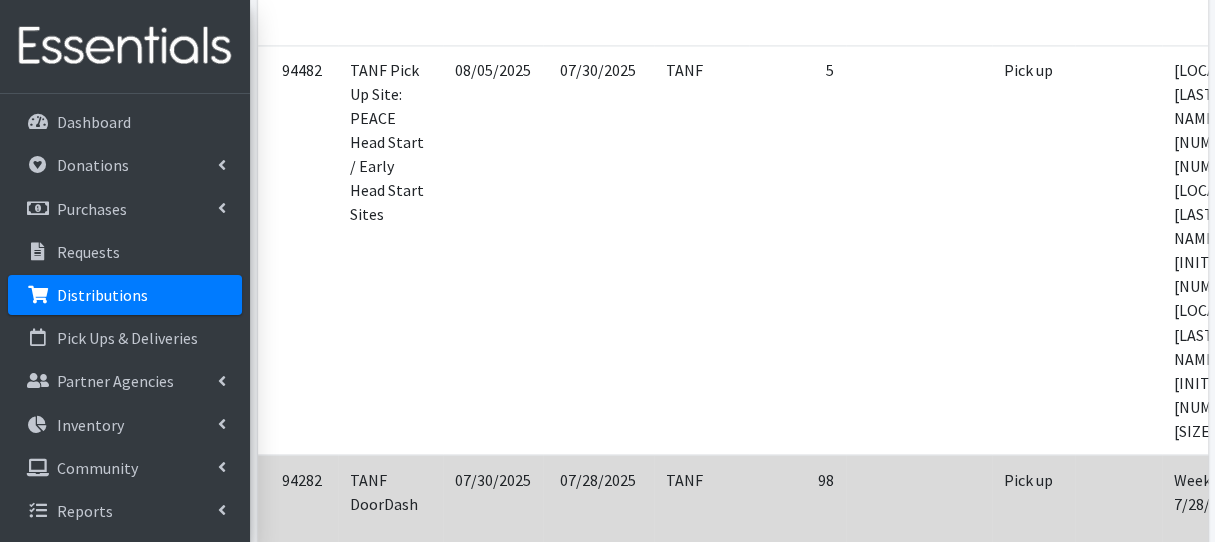 click on "98" at bounding box center [797, 521] 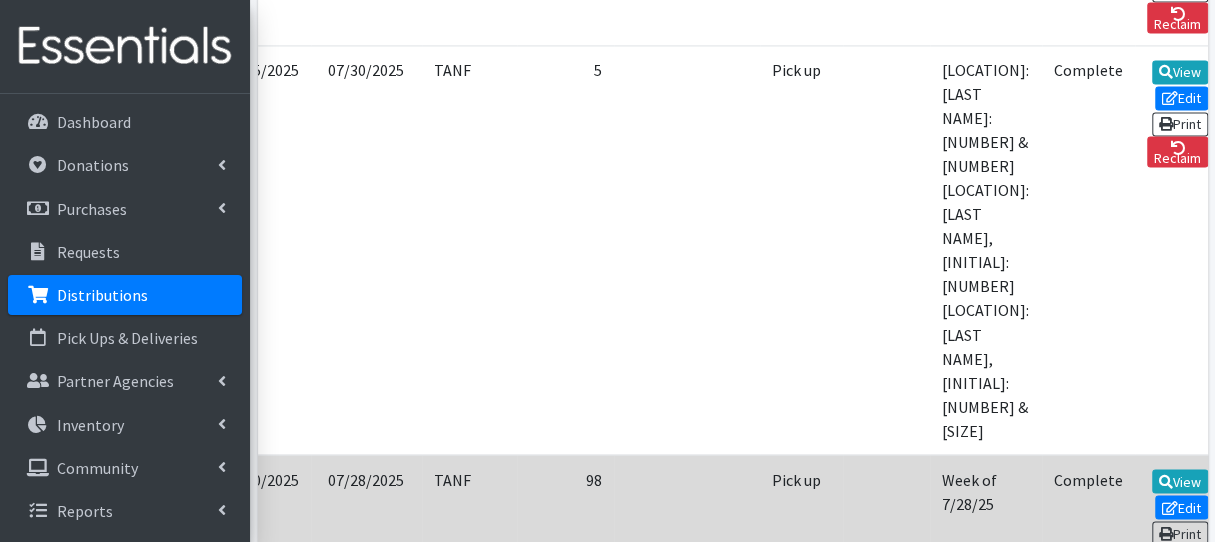 scroll, scrollTop: 0, scrollLeft: 234, axis: horizontal 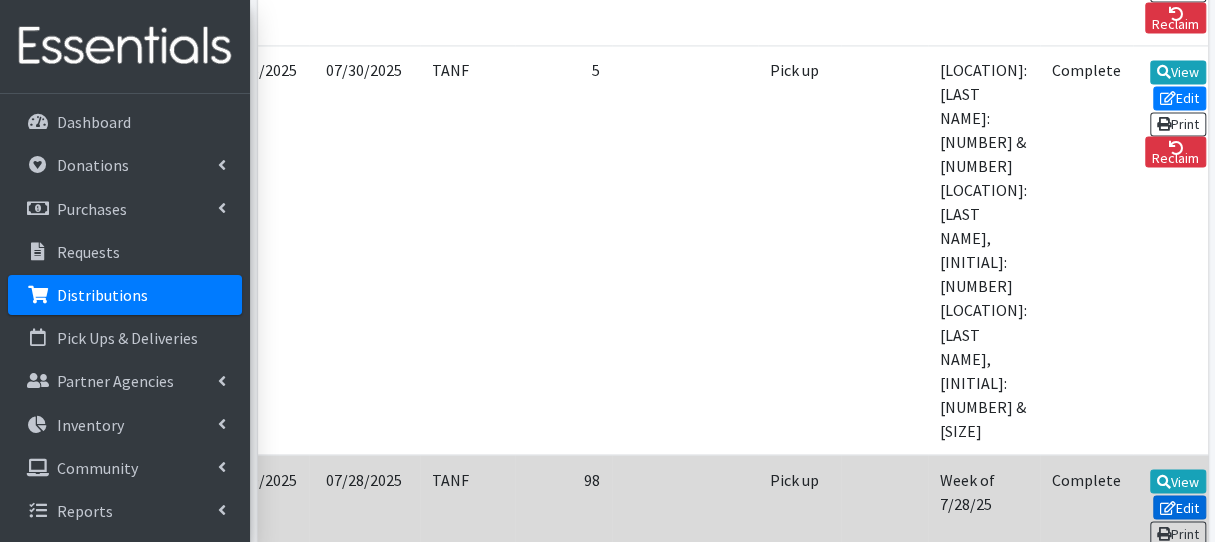 click on "Edit" at bounding box center [1180, 507] 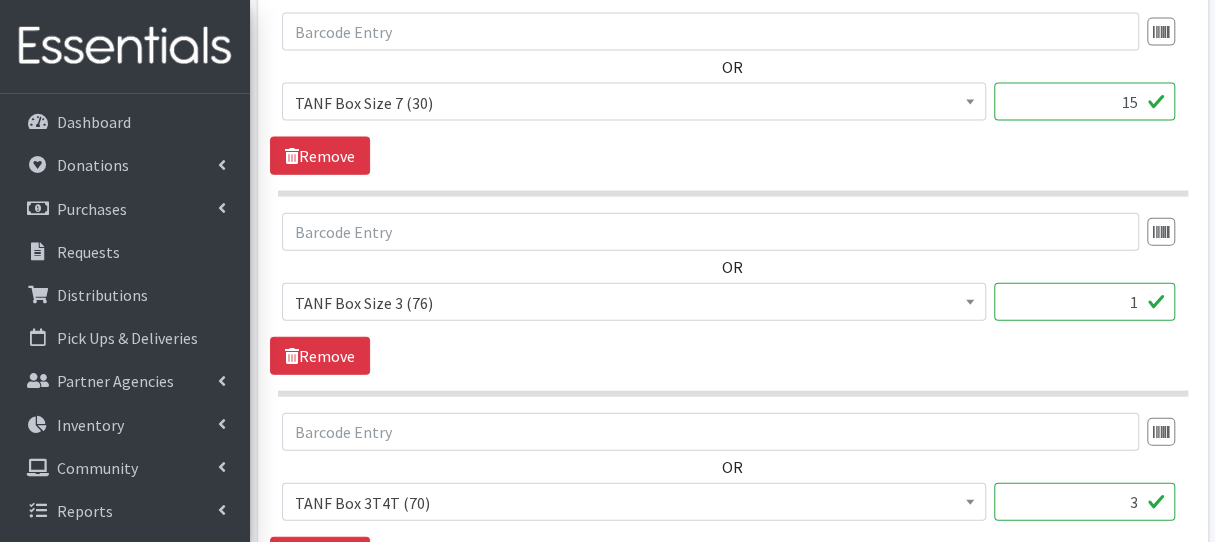 scroll, scrollTop: 2300, scrollLeft: 0, axis: vertical 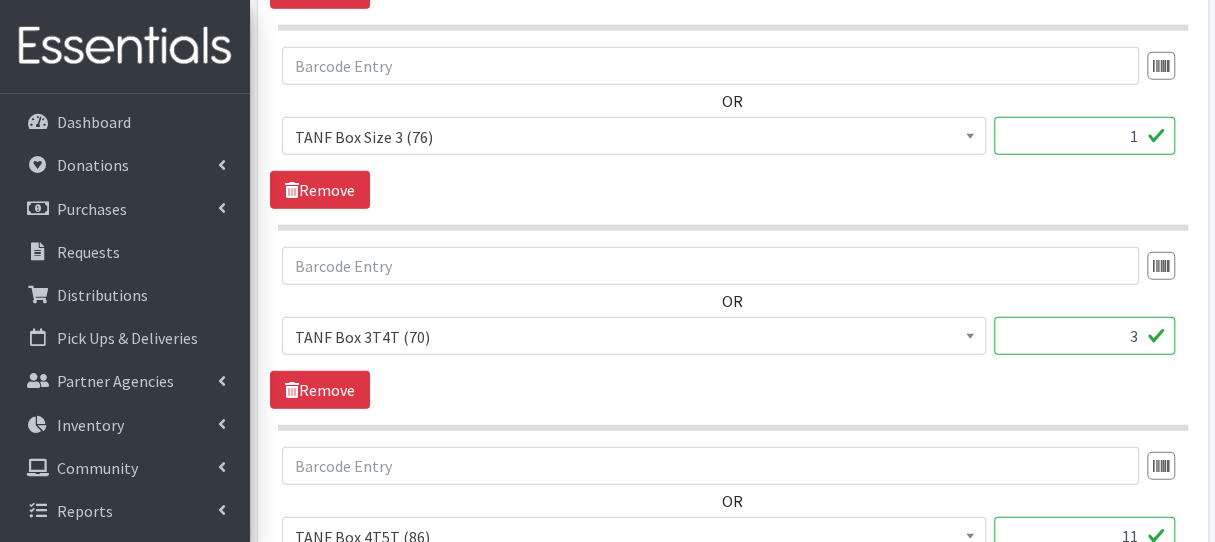 drag, startPoint x: 1127, startPoint y: 323, endPoint x: 1148, endPoint y: 325, distance: 21.095022 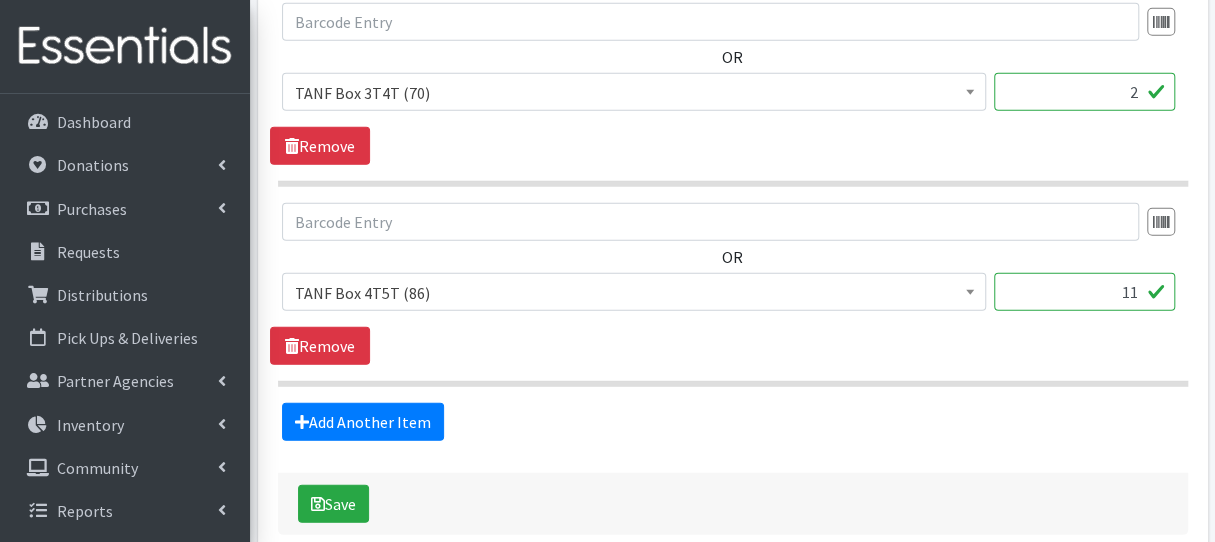 scroll, scrollTop: 2635, scrollLeft: 0, axis: vertical 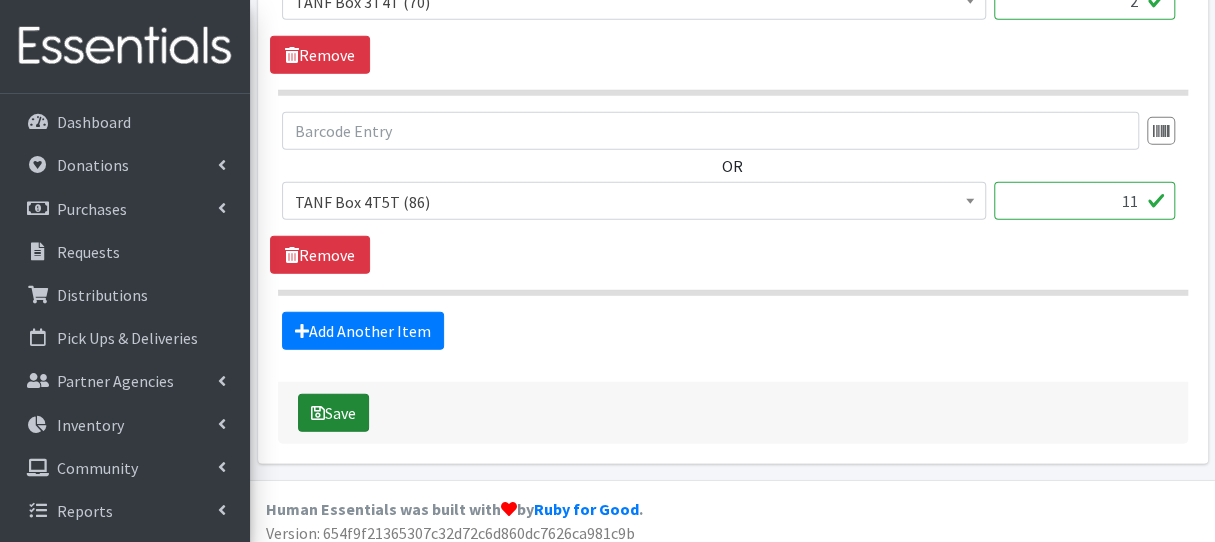 type on "2" 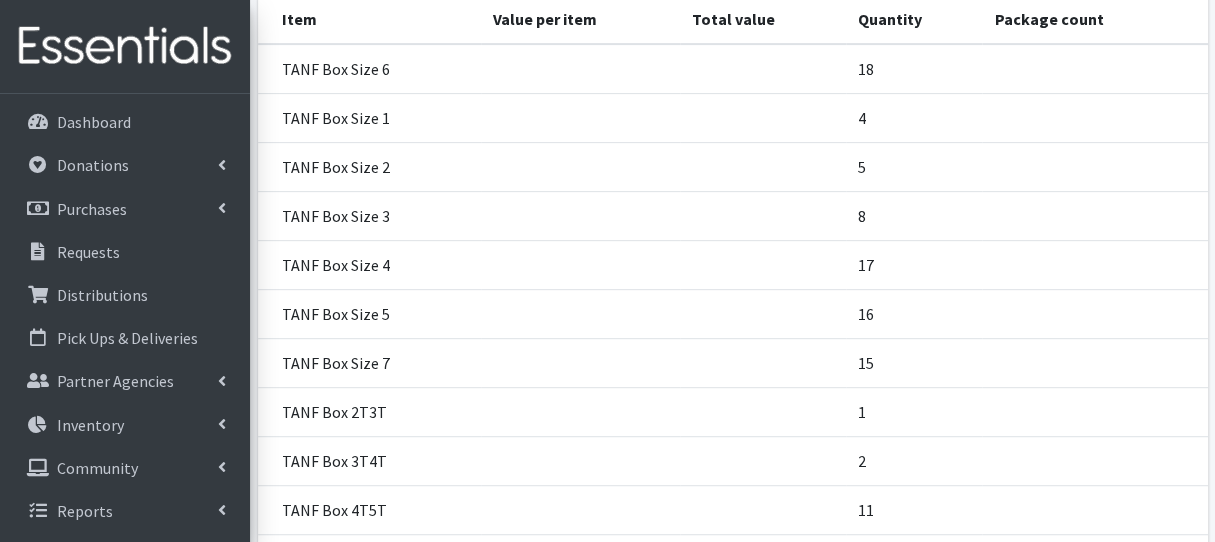 scroll, scrollTop: 100, scrollLeft: 0, axis: vertical 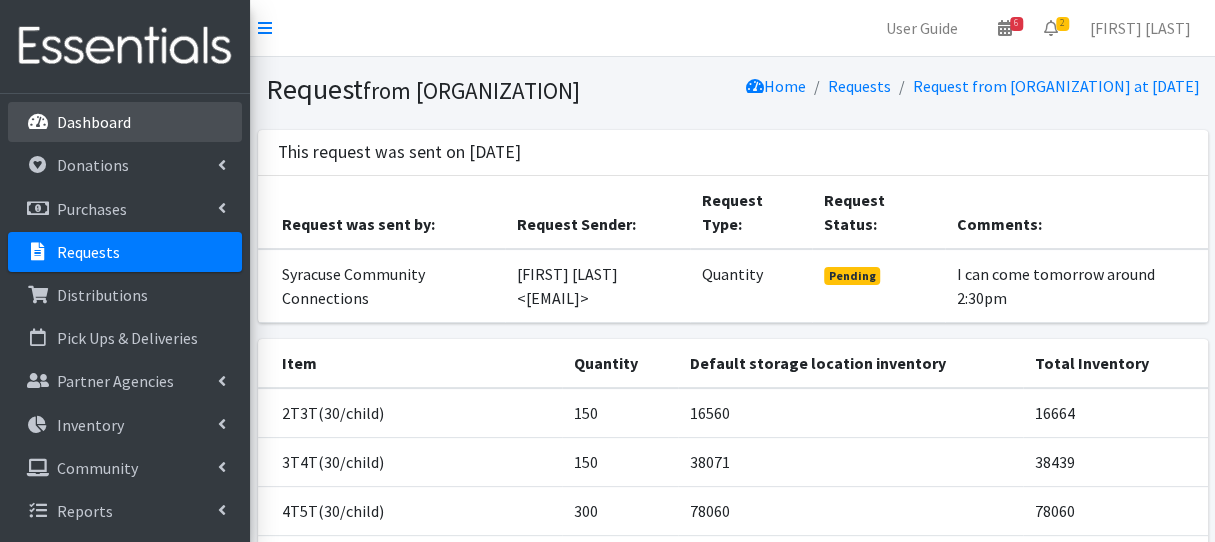 click on "Dashboard" at bounding box center (125, 122) 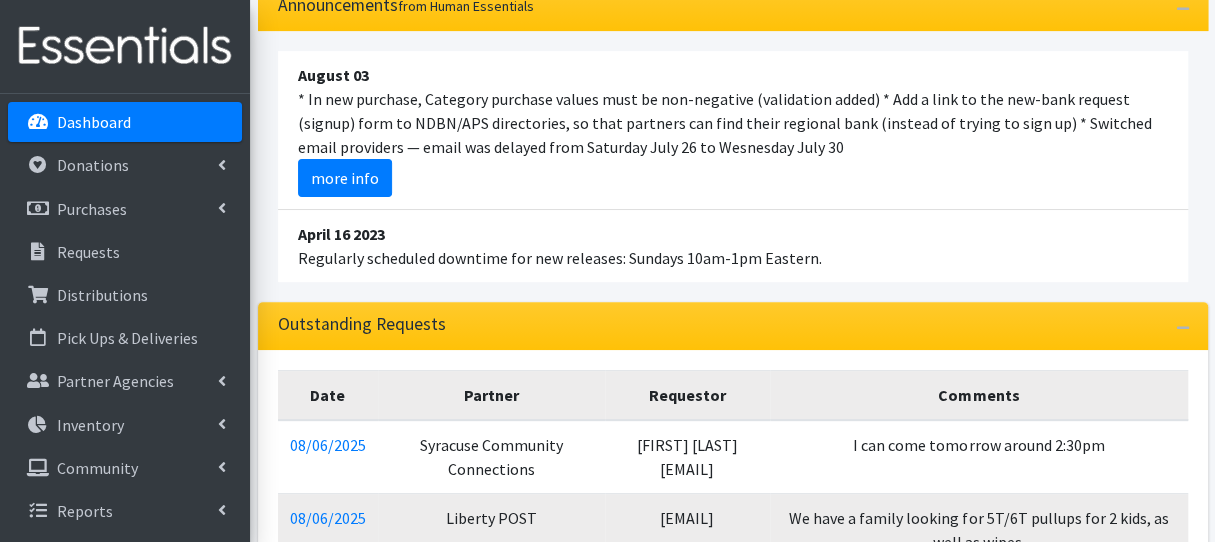 scroll, scrollTop: 400, scrollLeft: 0, axis: vertical 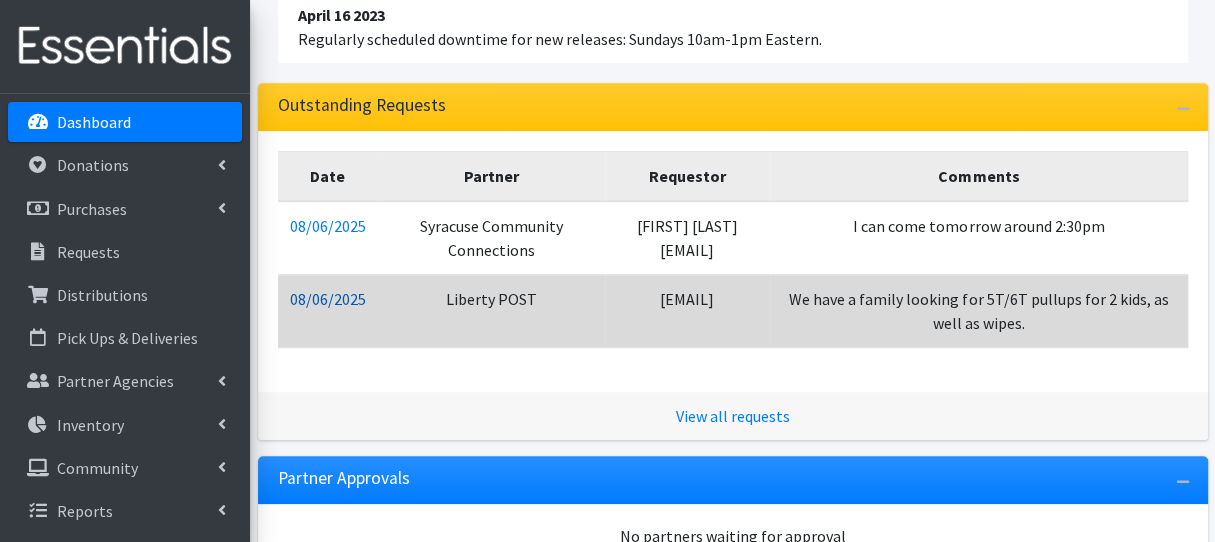 click on "08/06/2025" at bounding box center (328, 299) 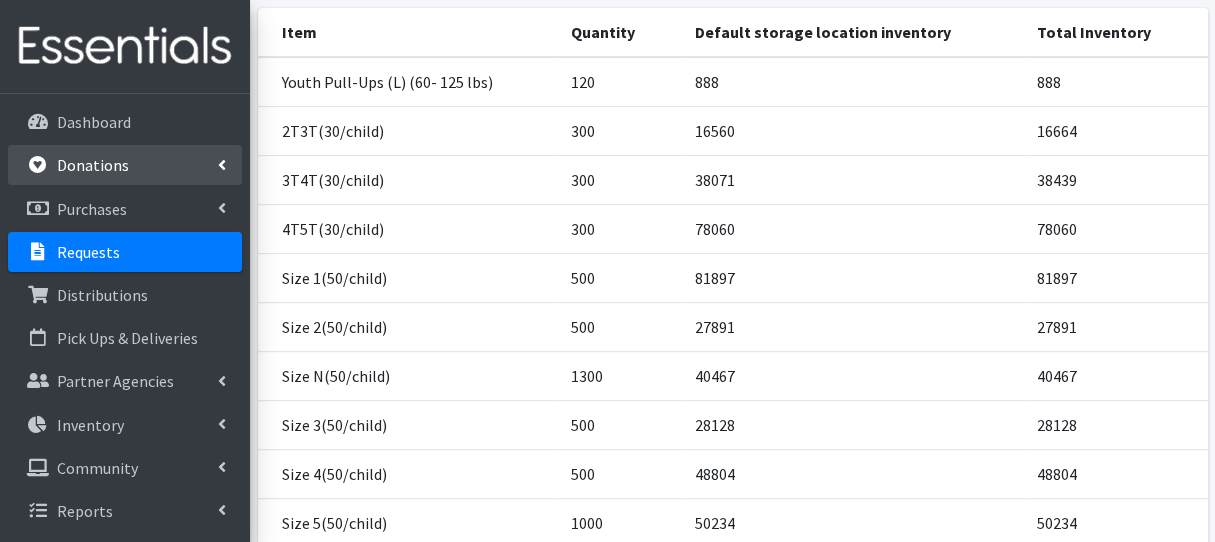scroll, scrollTop: 300, scrollLeft: 0, axis: vertical 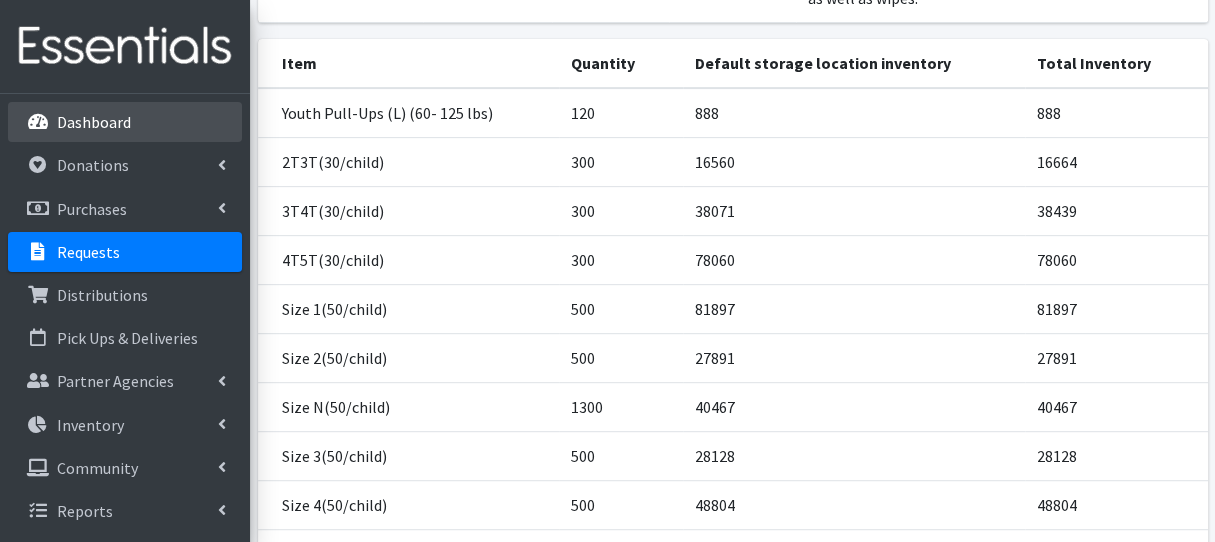 click on "Dashboard" at bounding box center [94, 122] 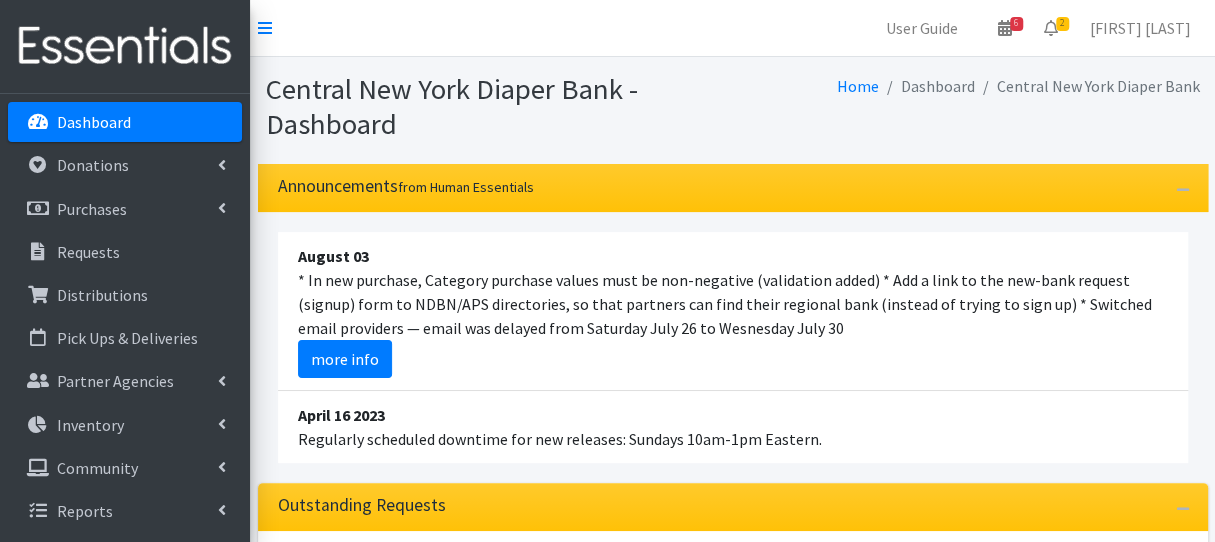 scroll, scrollTop: 400, scrollLeft: 0, axis: vertical 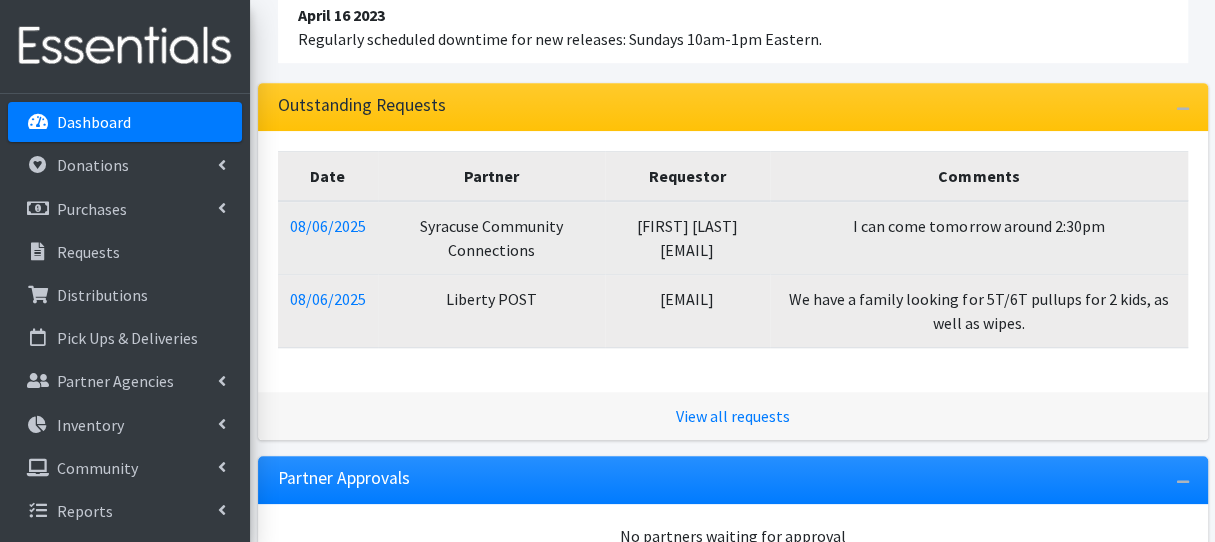 click on "08/06/2025" at bounding box center [328, 238] 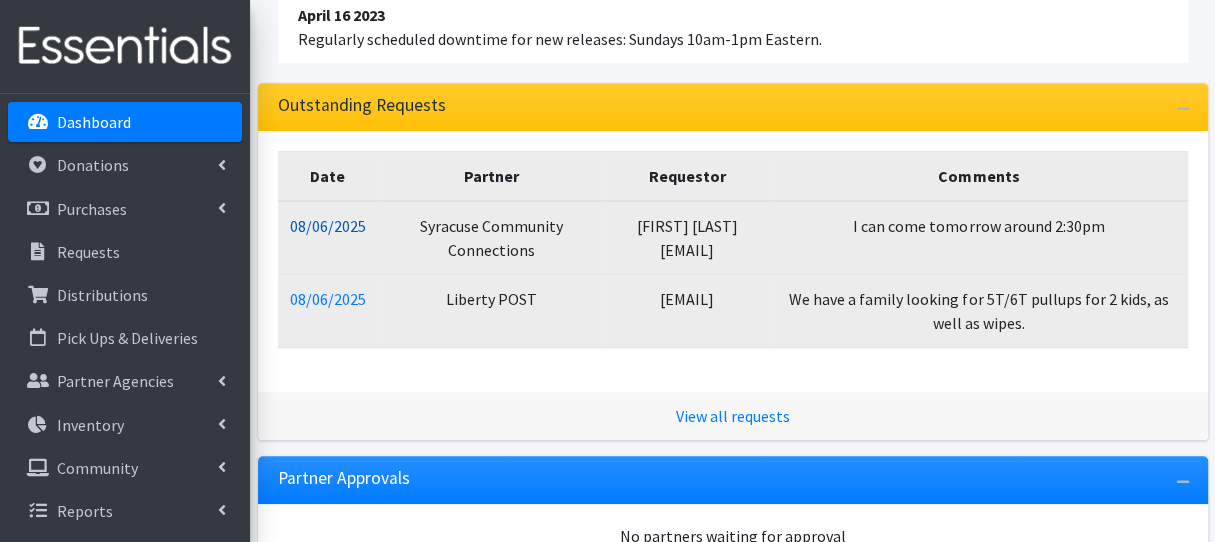 click on "08/06/2025" at bounding box center (328, 226) 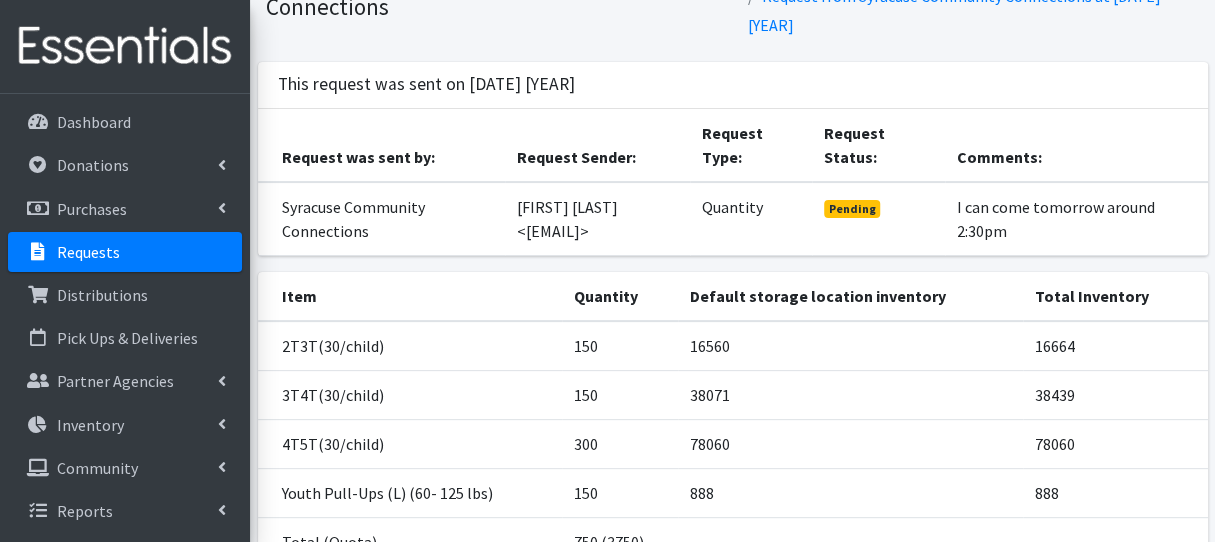 scroll, scrollTop: 276, scrollLeft: 0, axis: vertical 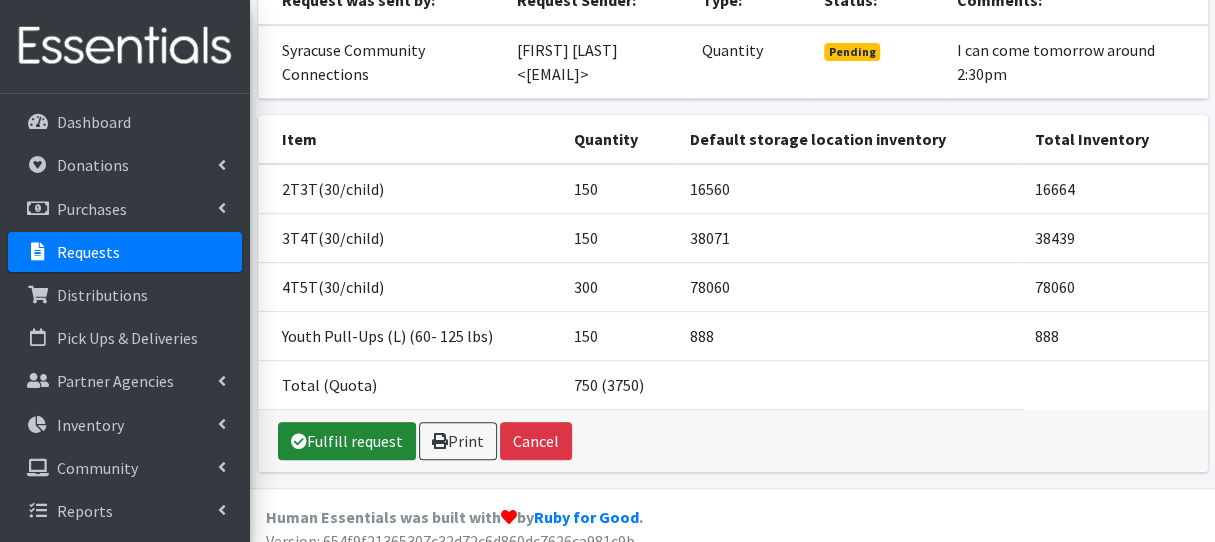 click on "Fulfill request" at bounding box center (347, 441) 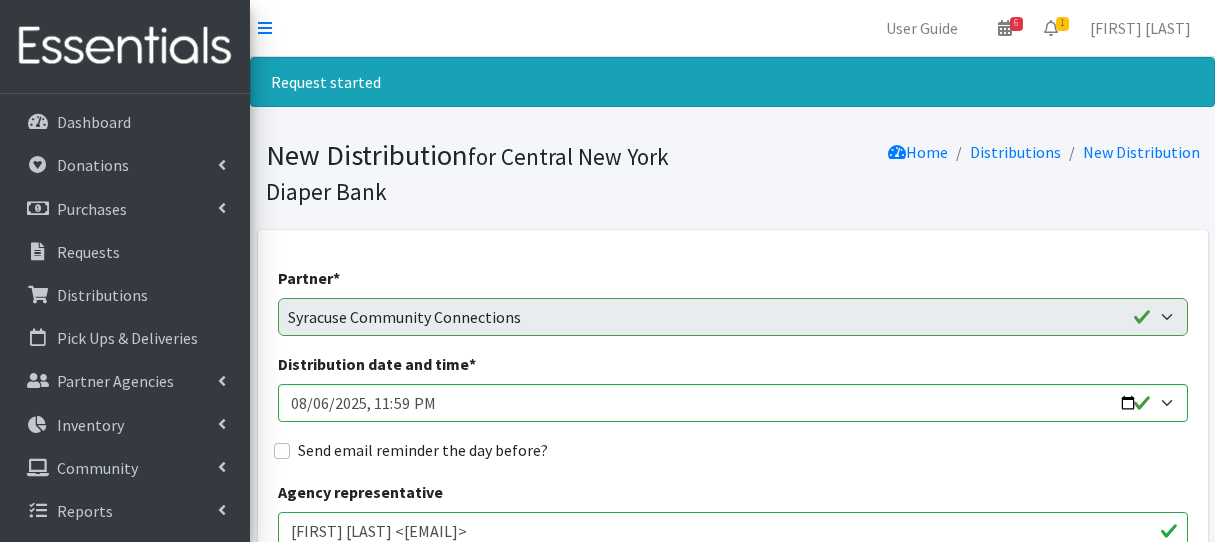 scroll, scrollTop: 0, scrollLeft: 0, axis: both 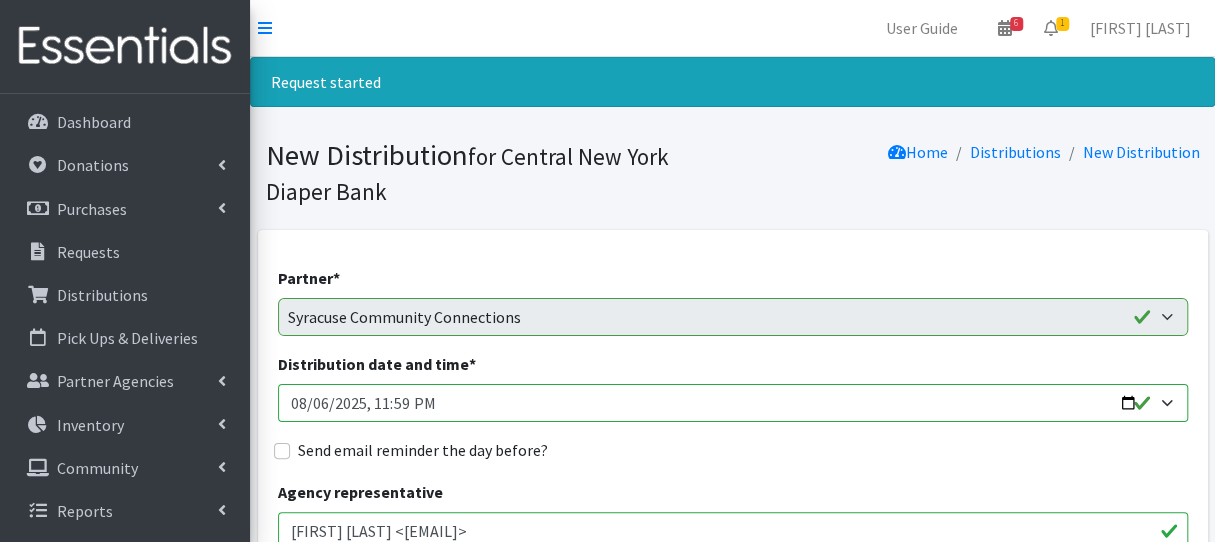 click on "Distribution date and time  *" at bounding box center (733, 403) 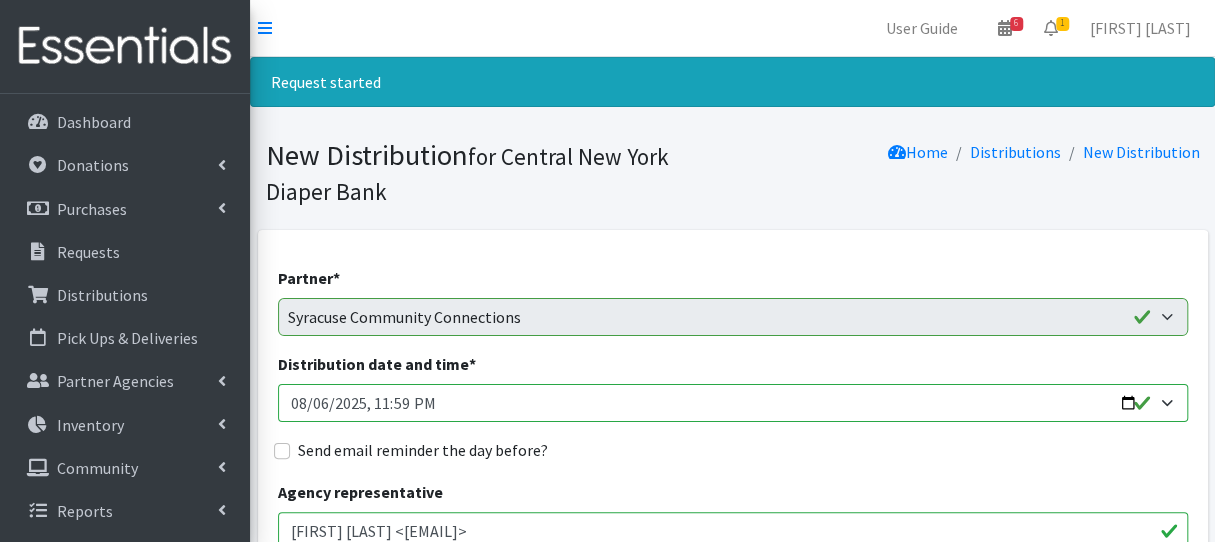 type on "2025-08-07T14:30" 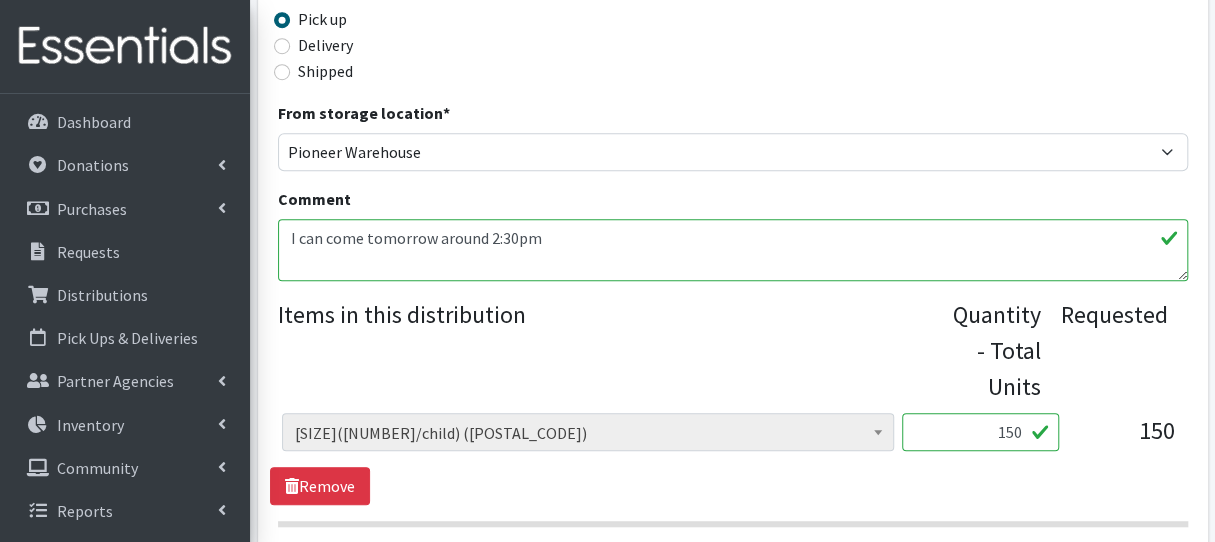 scroll, scrollTop: 600, scrollLeft: 0, axis: vertical 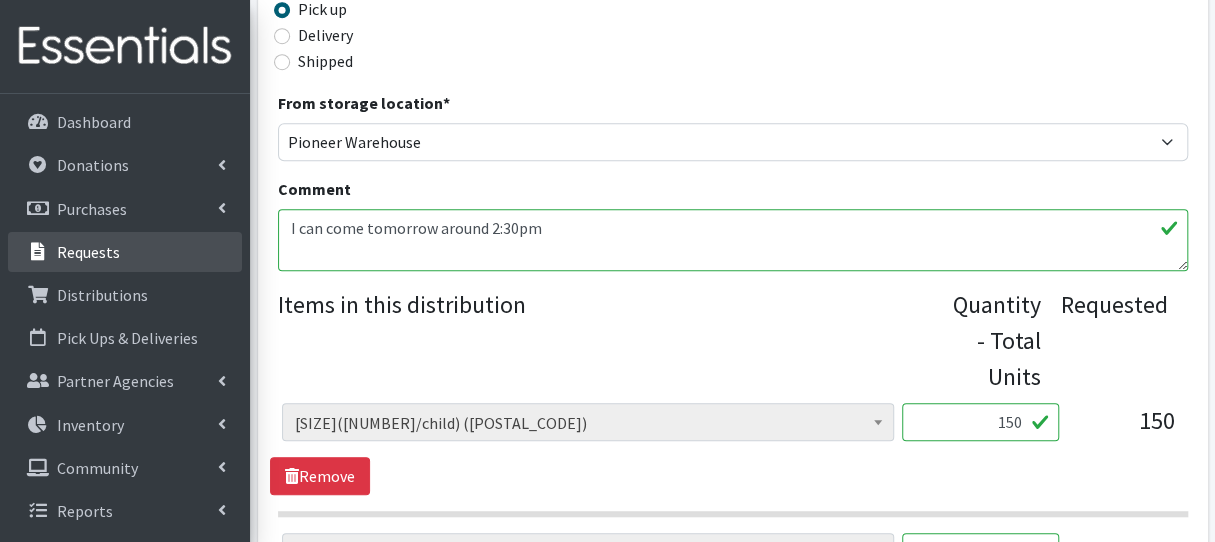 drag, startPoint x: 441, startPoint y: 225, endPoint x: 183, endPoint y: 249, distance: 259.11386 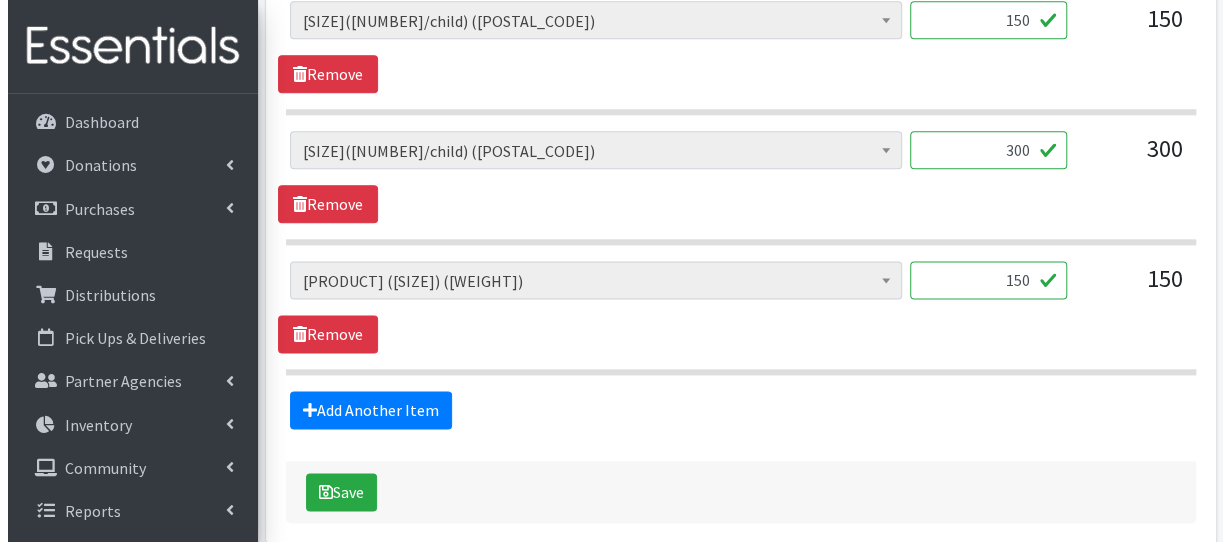 scroll, scrollTop: 1217, scrollLeft: 0, axis: vertical 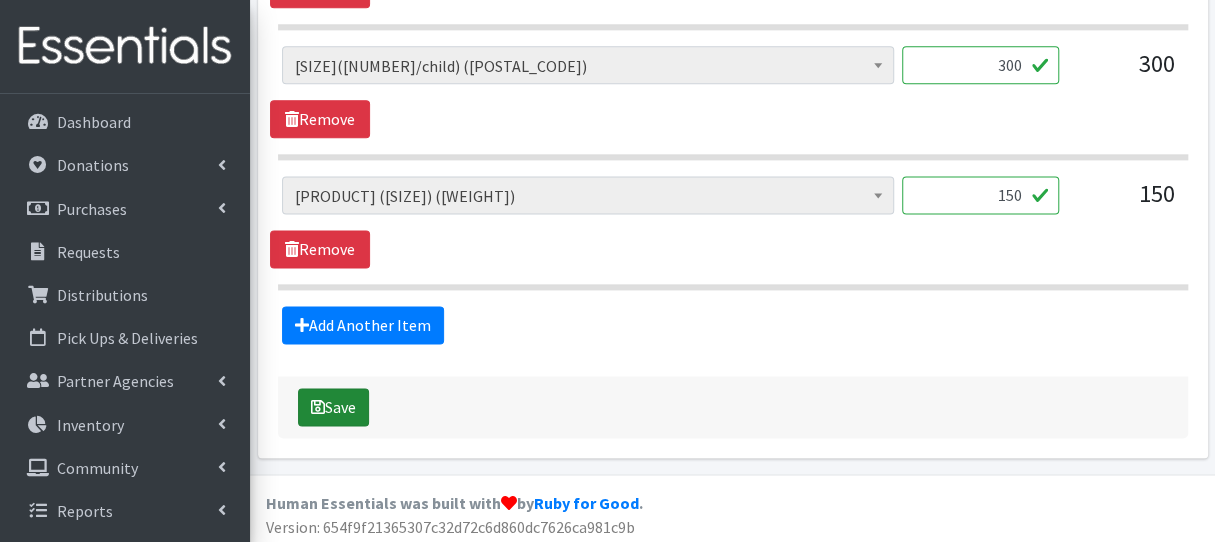 type 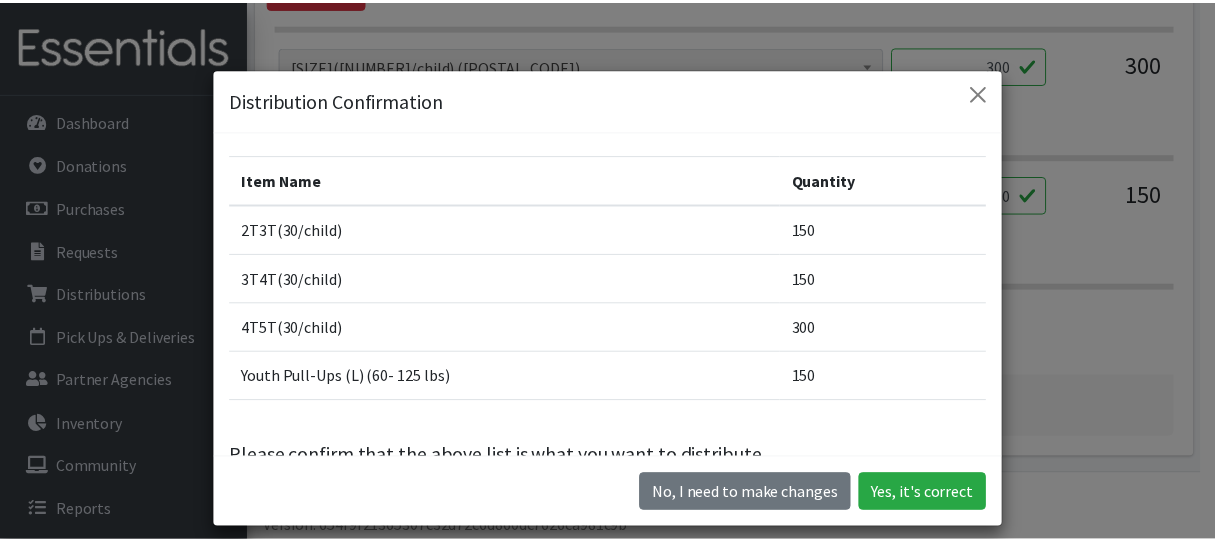 scroll, scrollTop: 114, scrollLeft: 0, axis: vertical 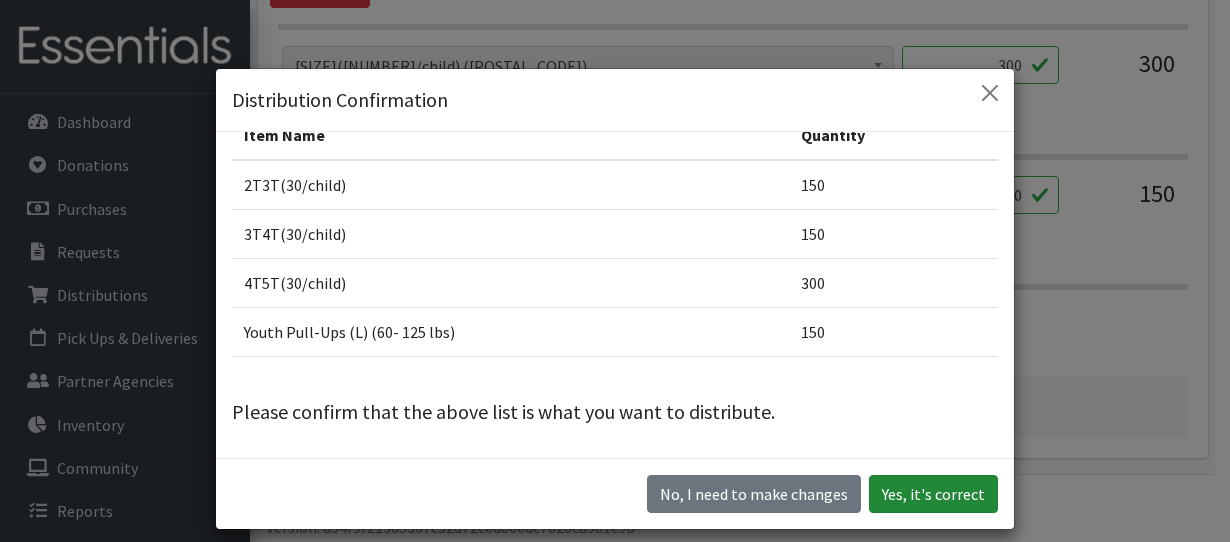 click on "Yes, it's correct" at bounding box center [933, 494] 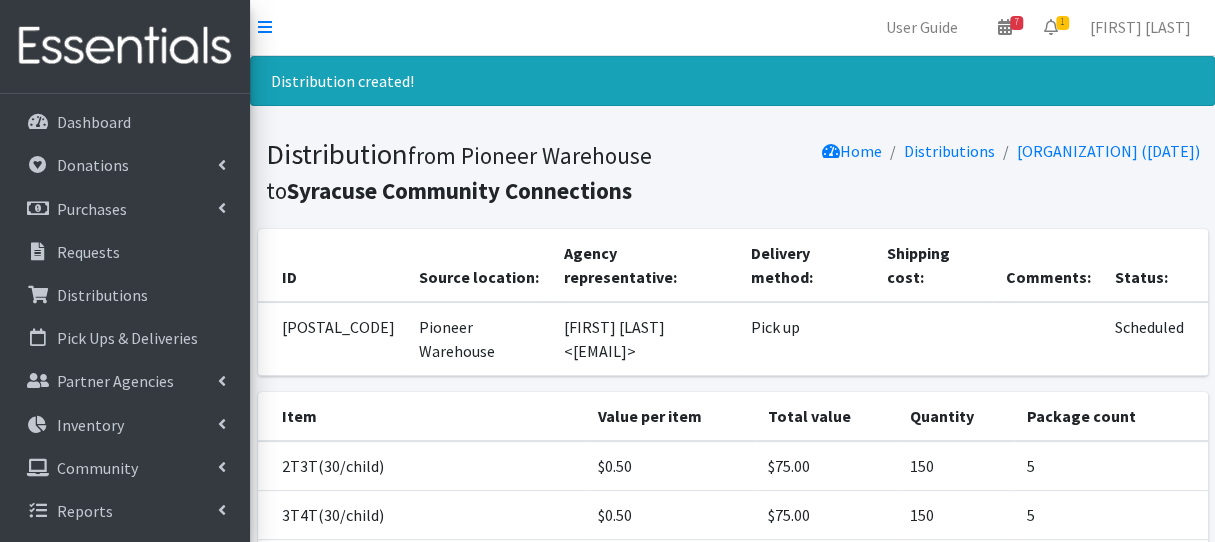 scroll, scrollTop: 0, scrollLeft: 0, axis: both 